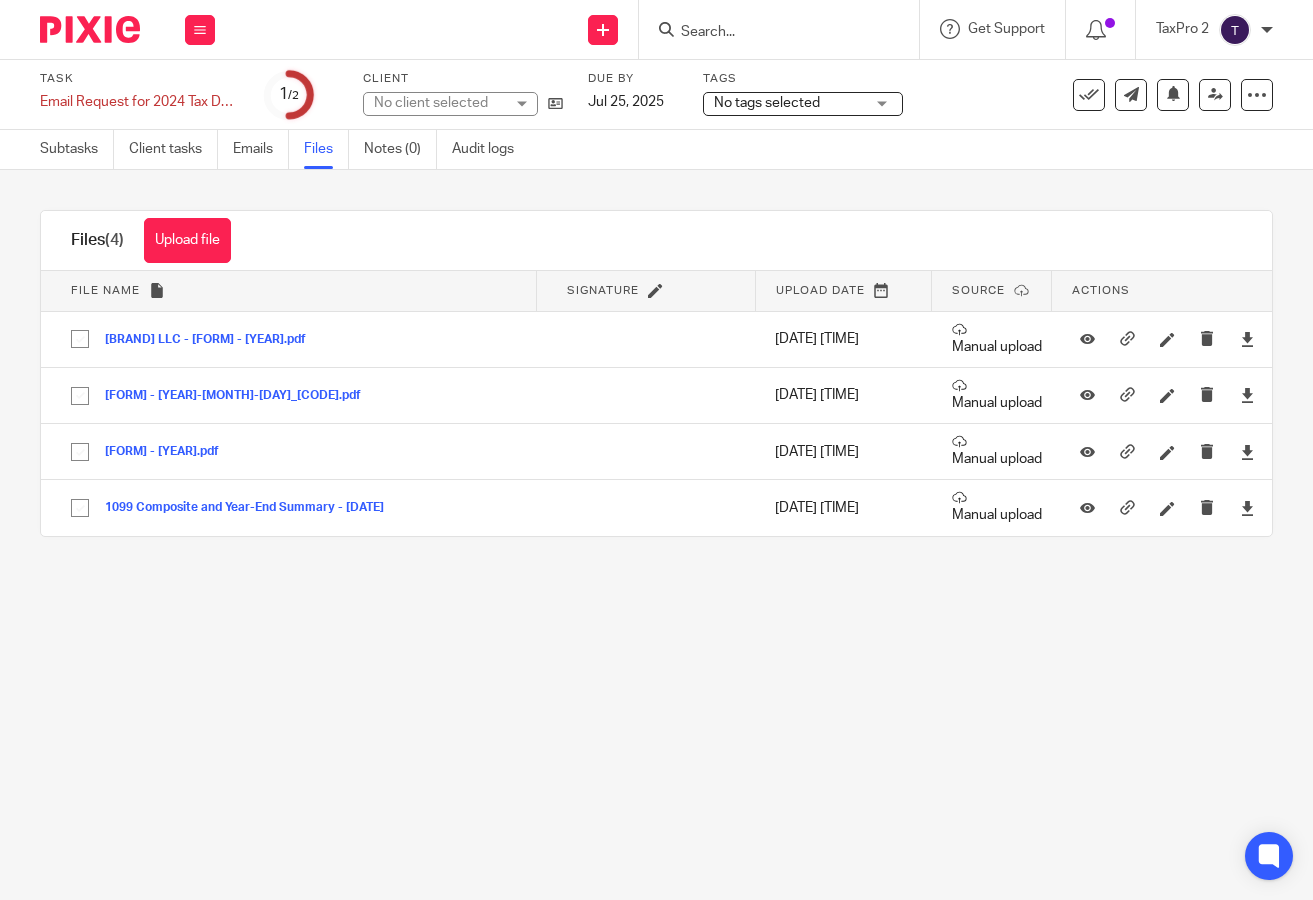 scroll, scrollTop: 0, scrollLeft: 0, axis: both 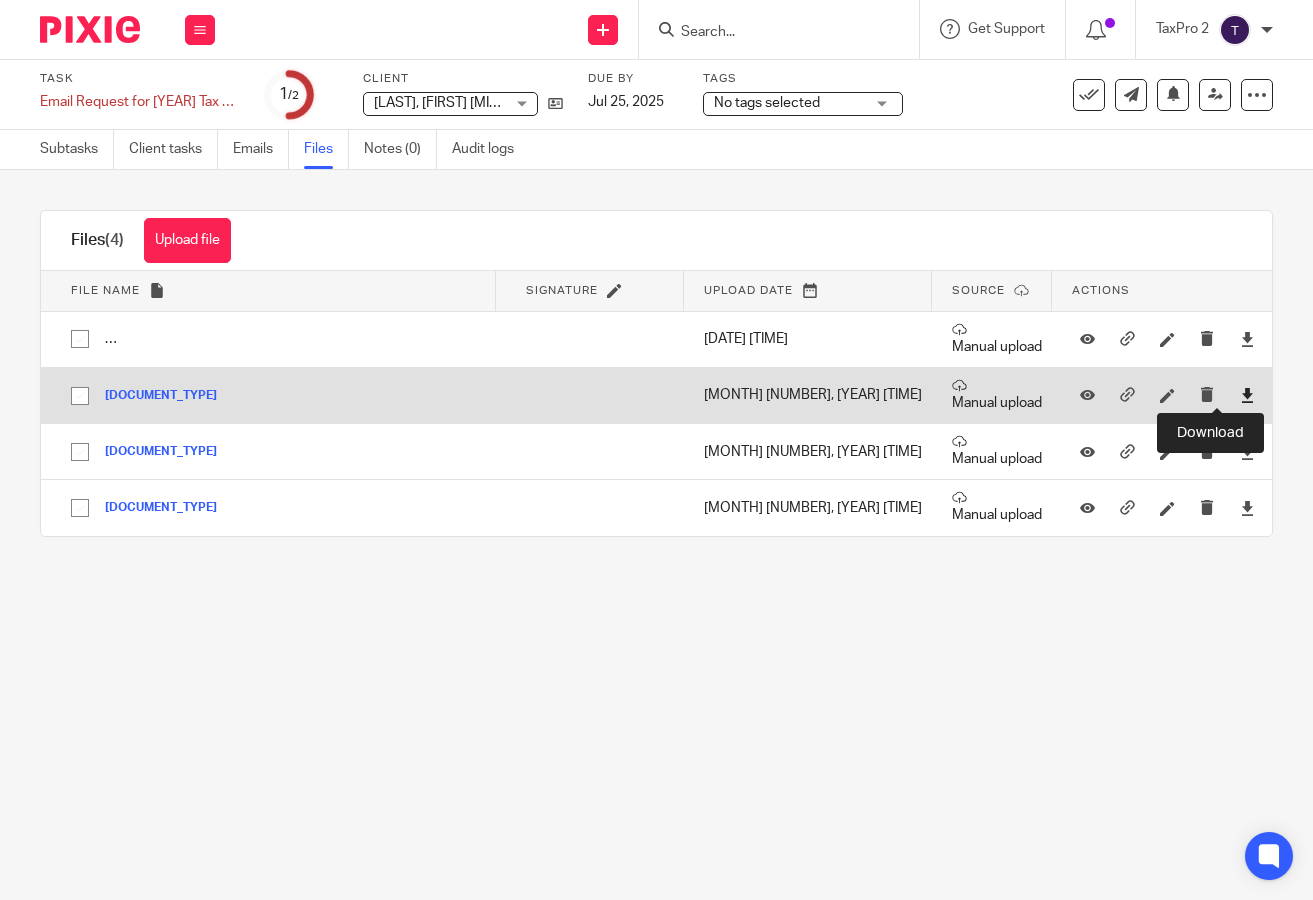 click at bounding box center (1247, 395) 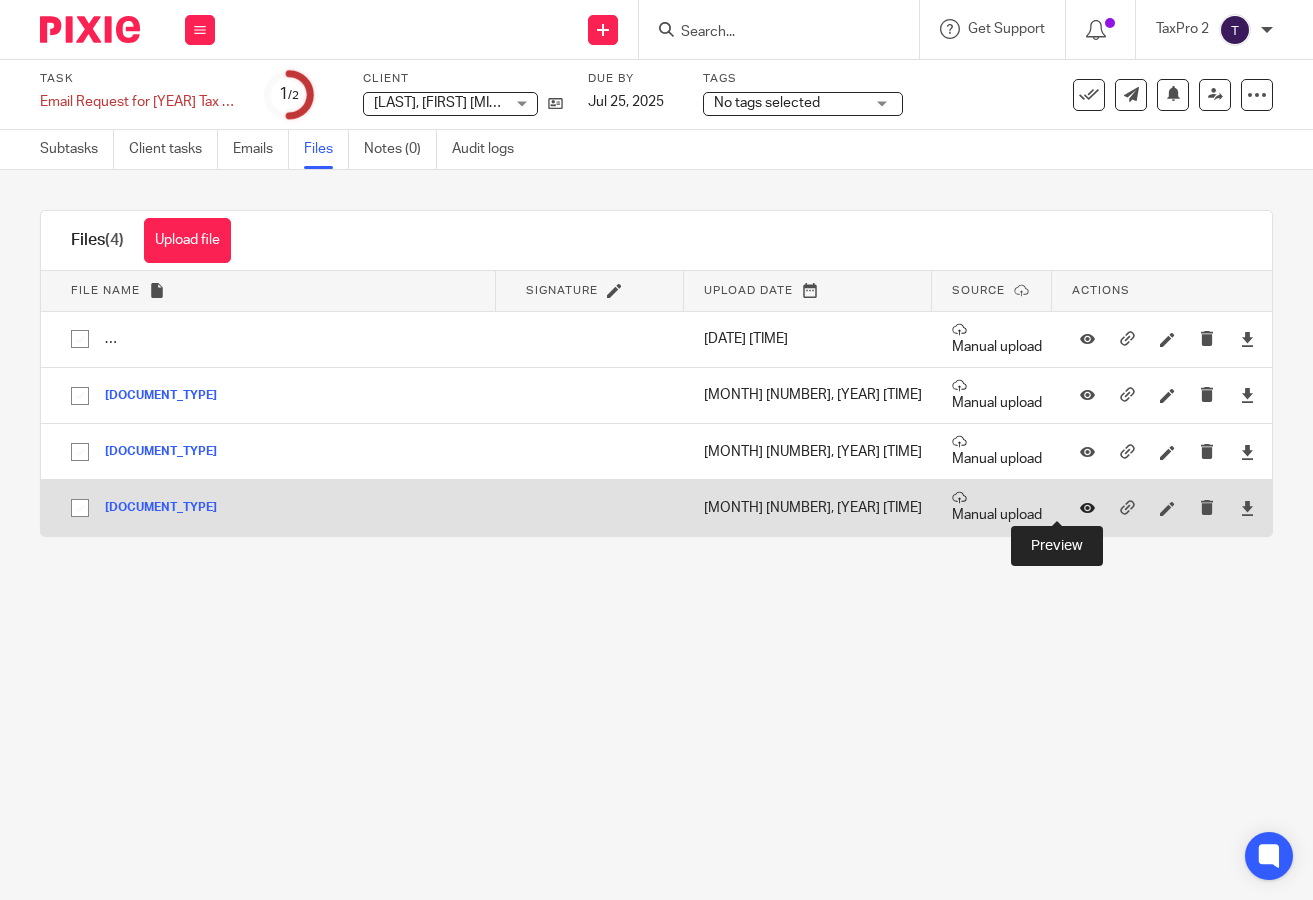 click at bounding box center (1087, 508) 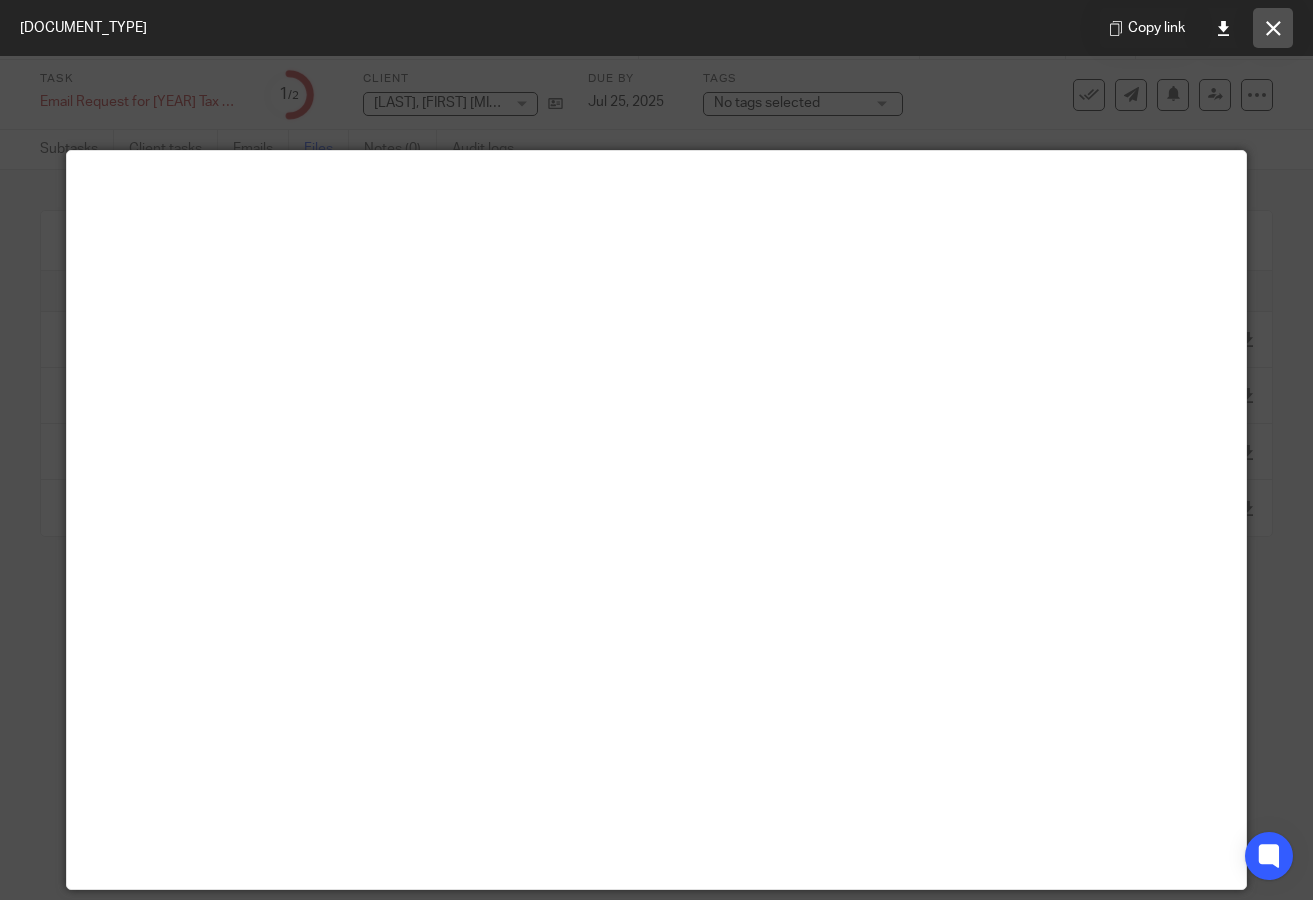click at bounding box center (1273, 28) 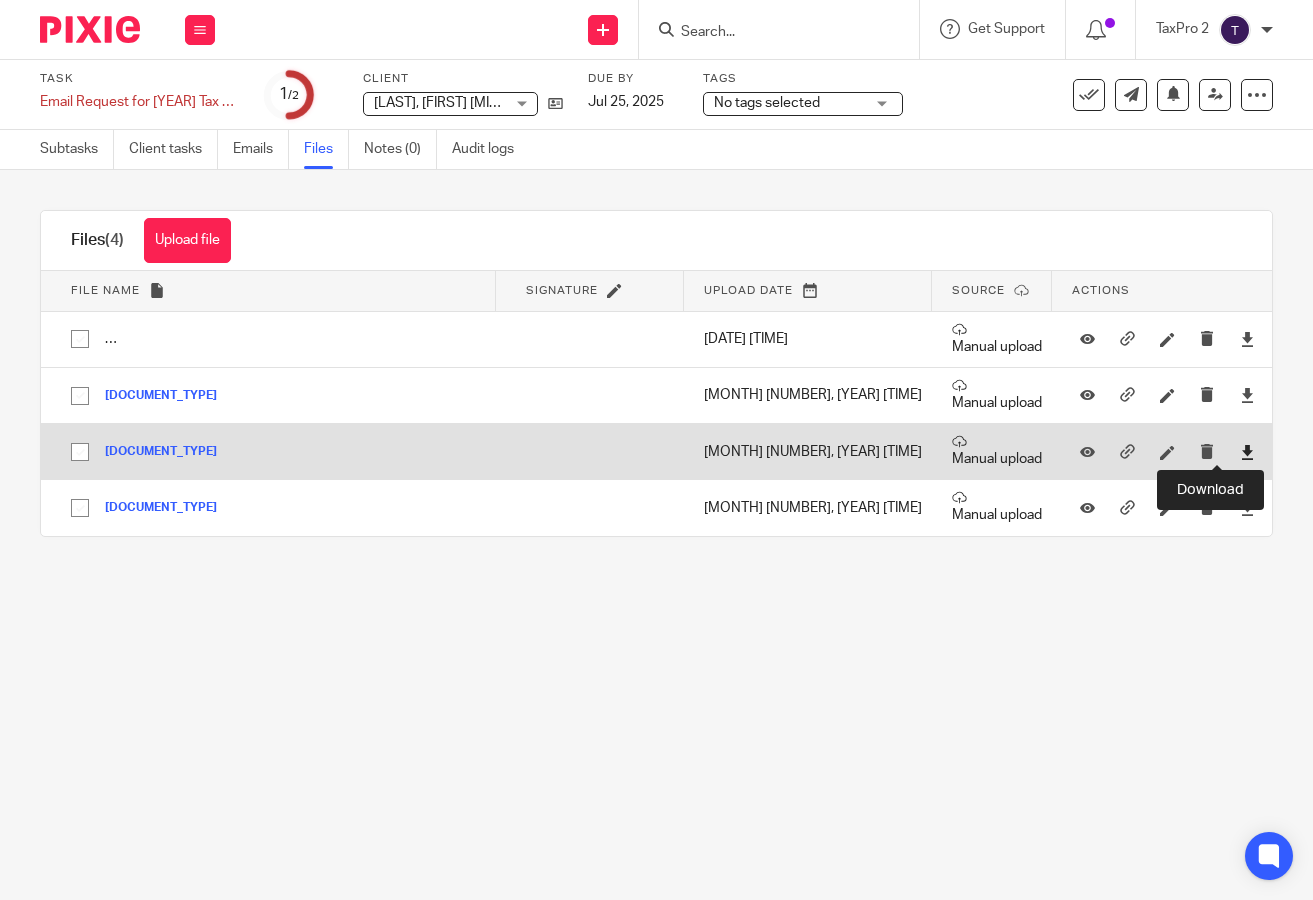 click at bounding box center (1247, 452) 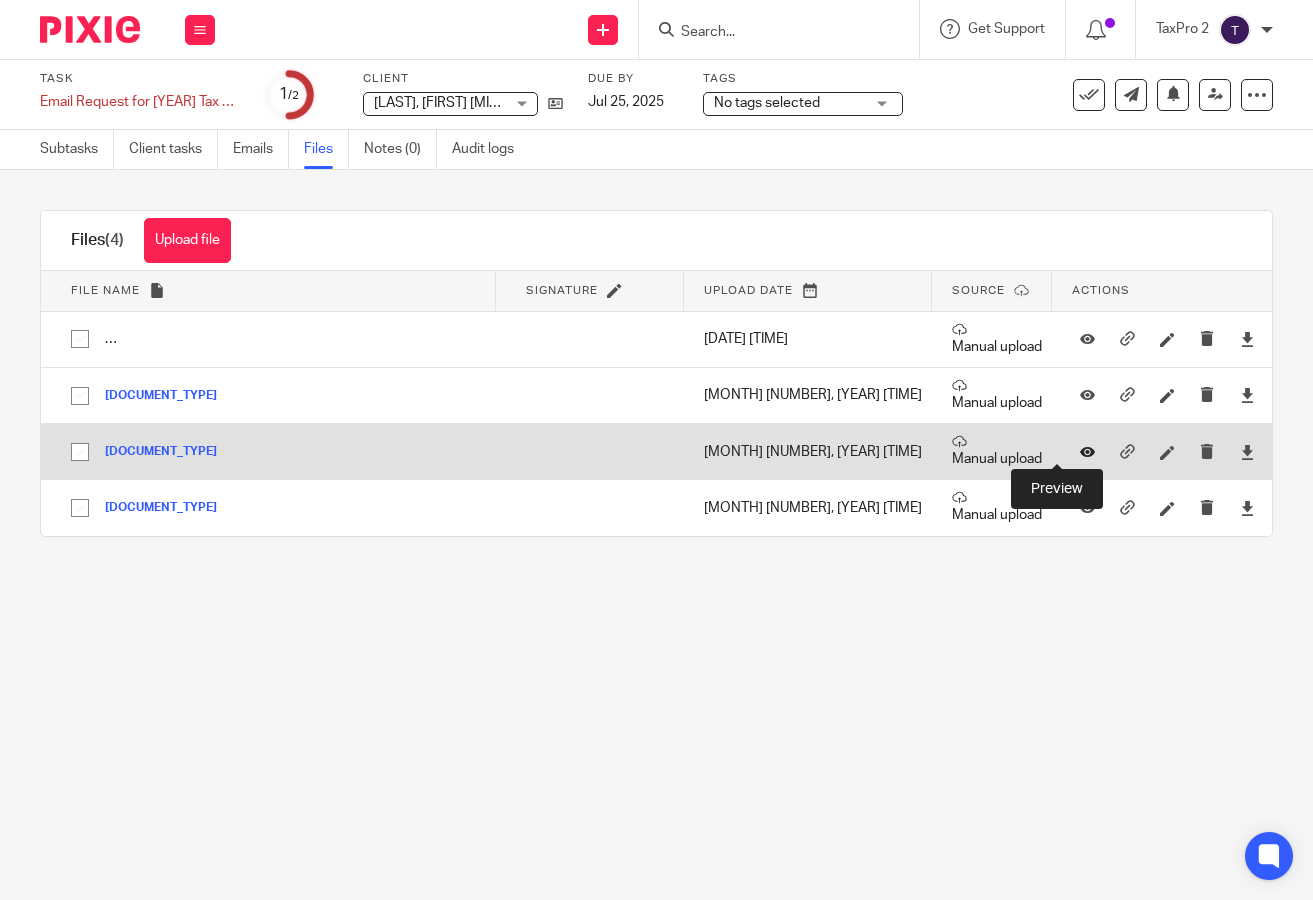 click at bounding box center [1087, 451] 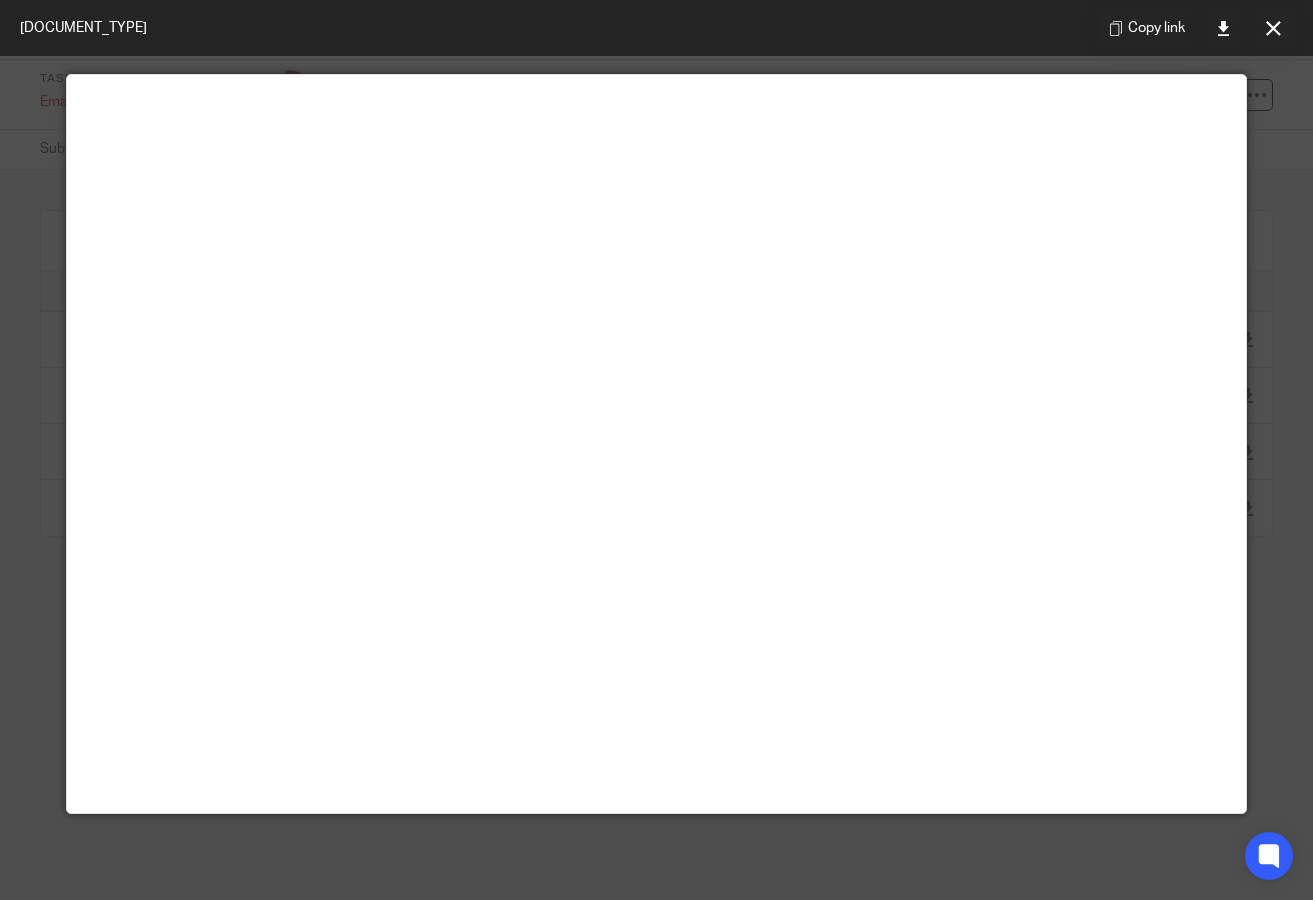 scroll, scrollTop: 40, scrollLeft: 0, axis: vertical 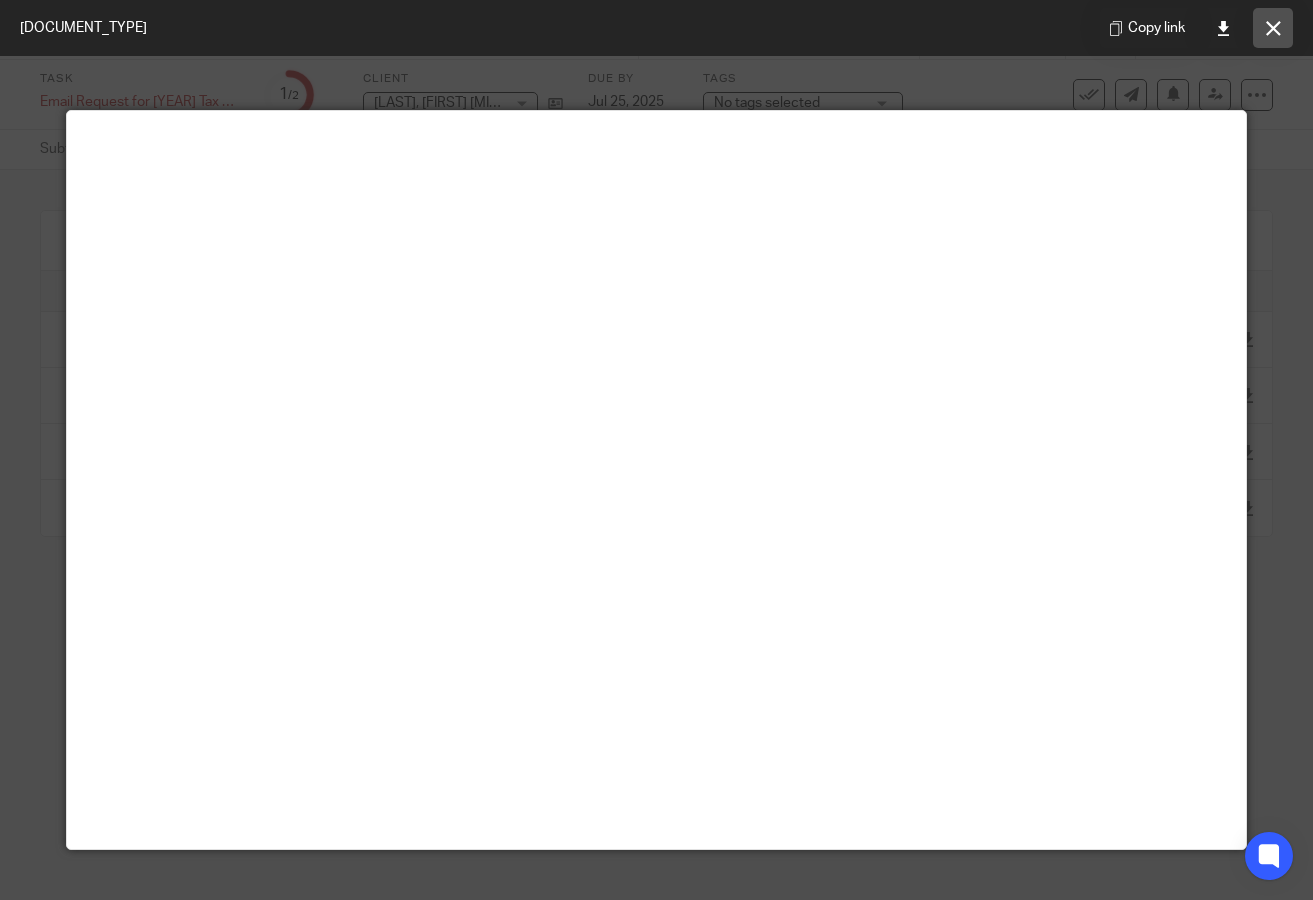 click at bounding box center (1273, 28) 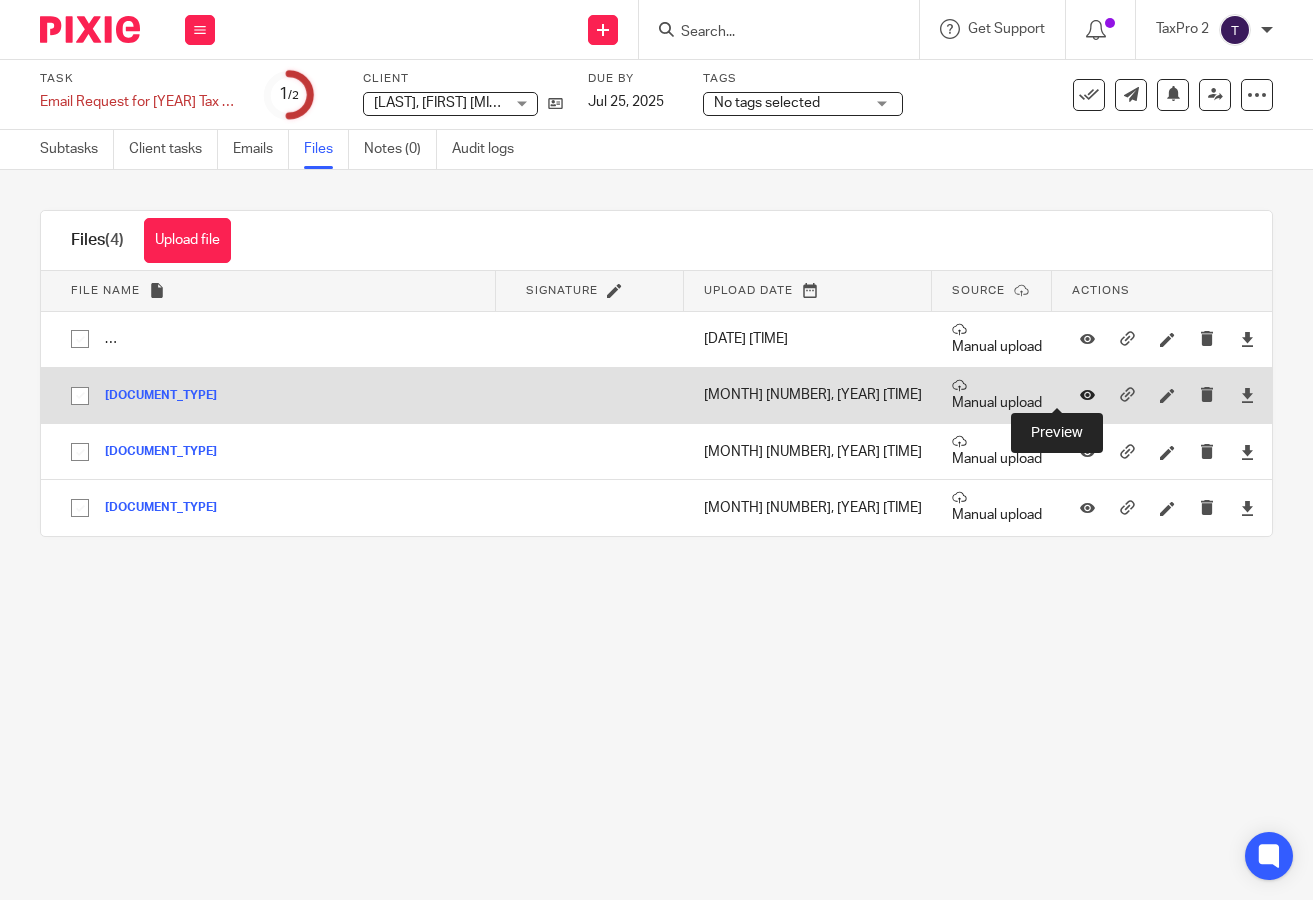 click at bounding box center (1087, 395) 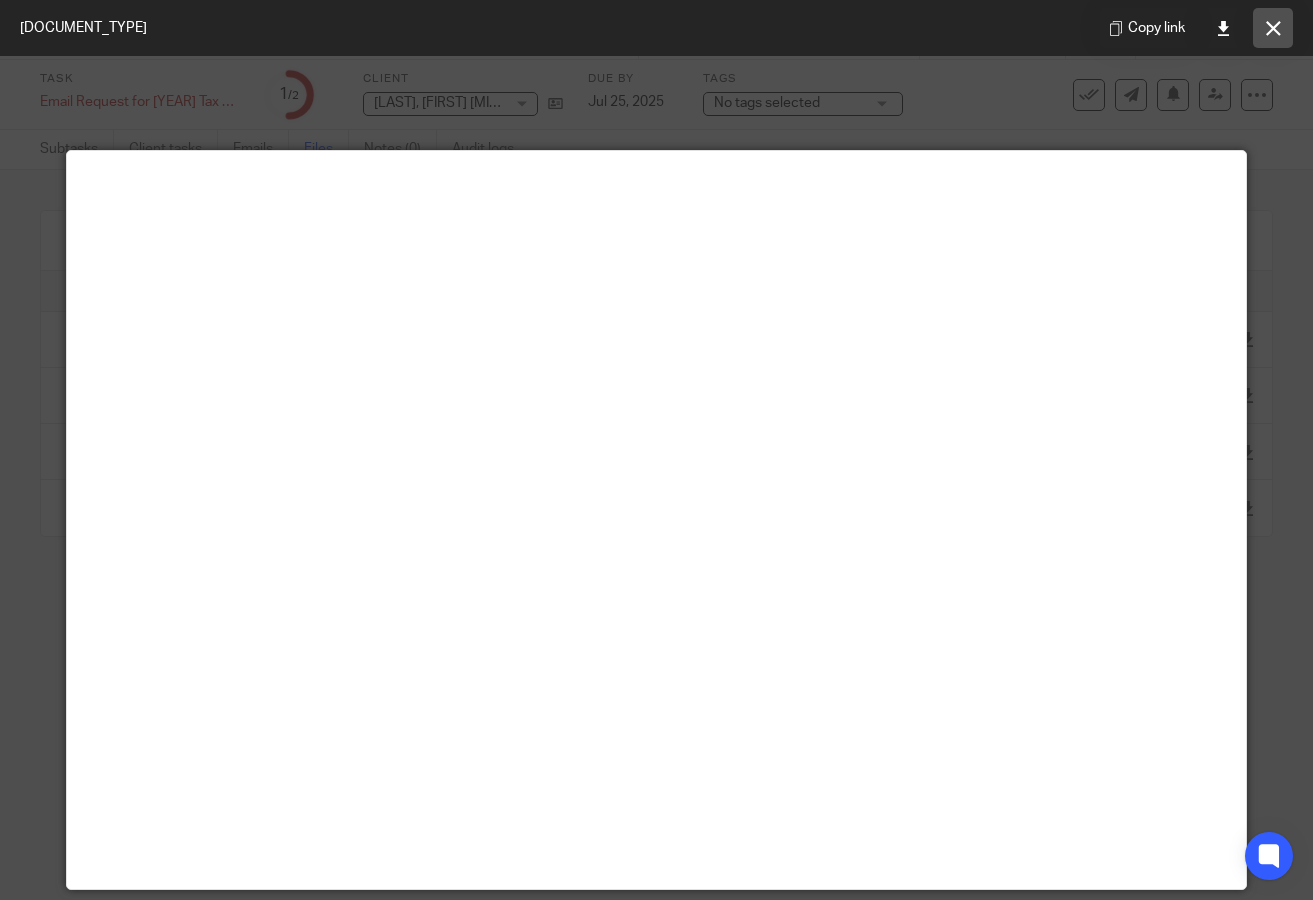click at bounding box center (1273, 28) 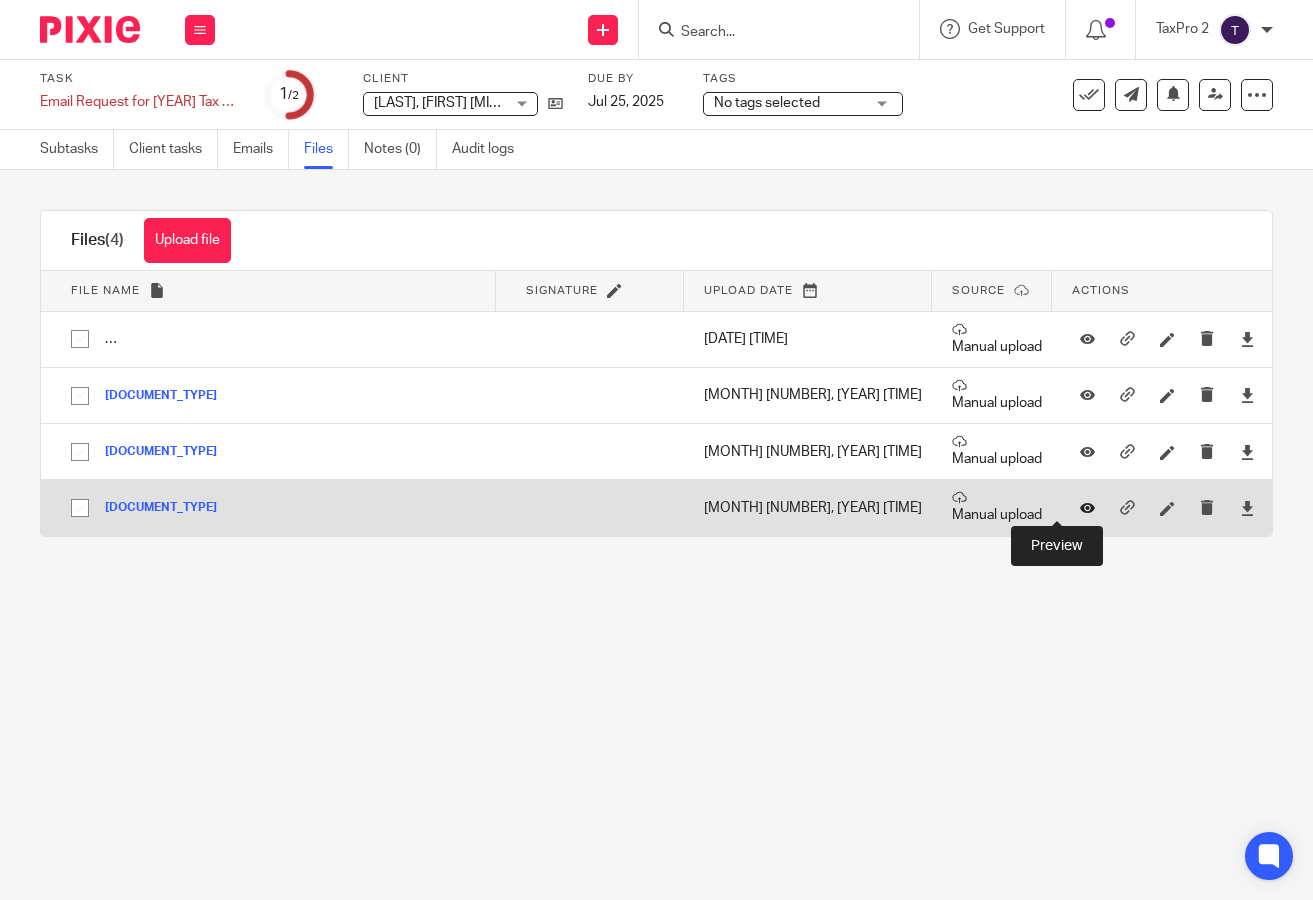 click at bounding box center (1087, 508) 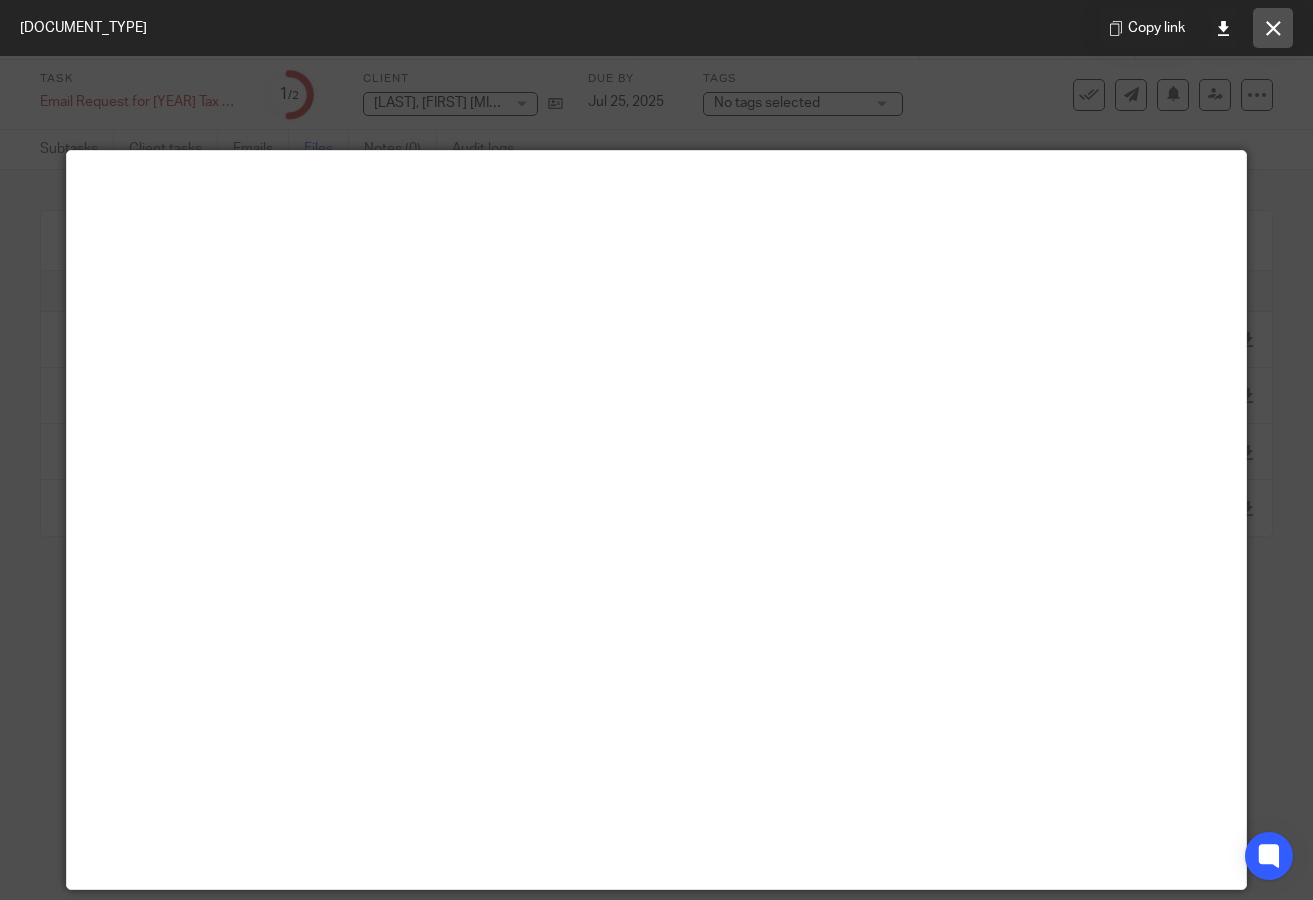 click at bounding box center [1273, 28] 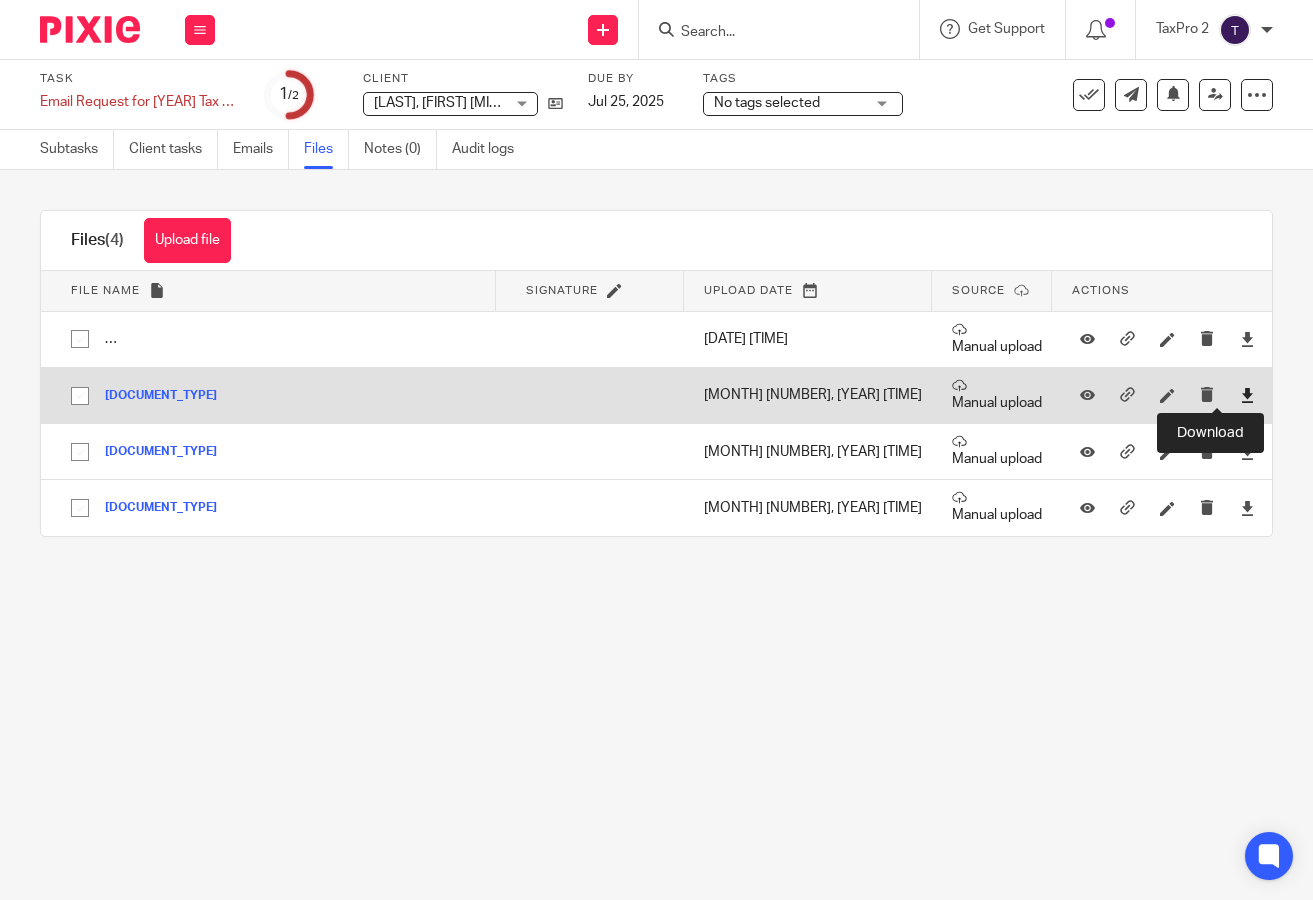 click at bounding box center (1247, 395) 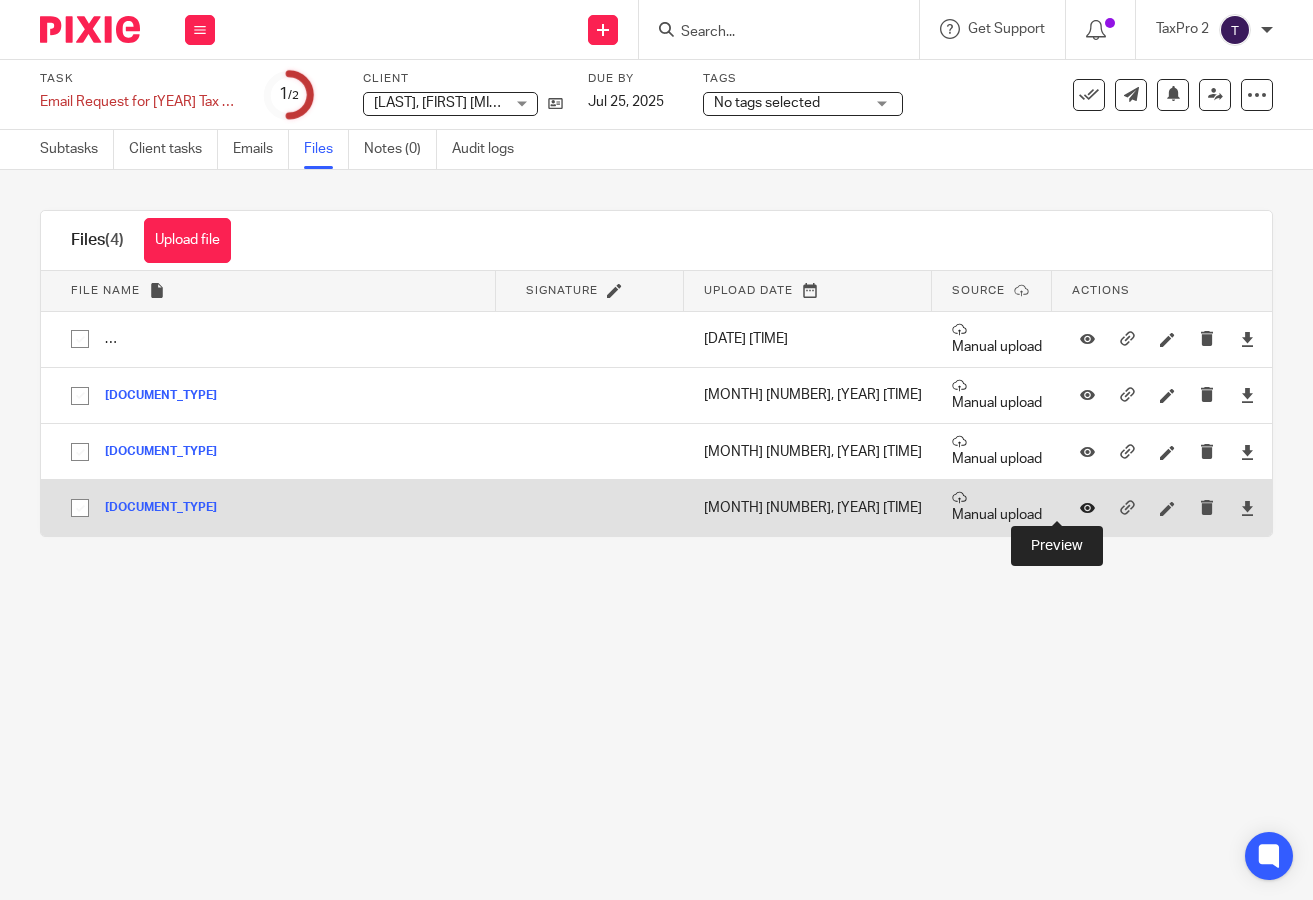 click at bounding box center (1087, 508) 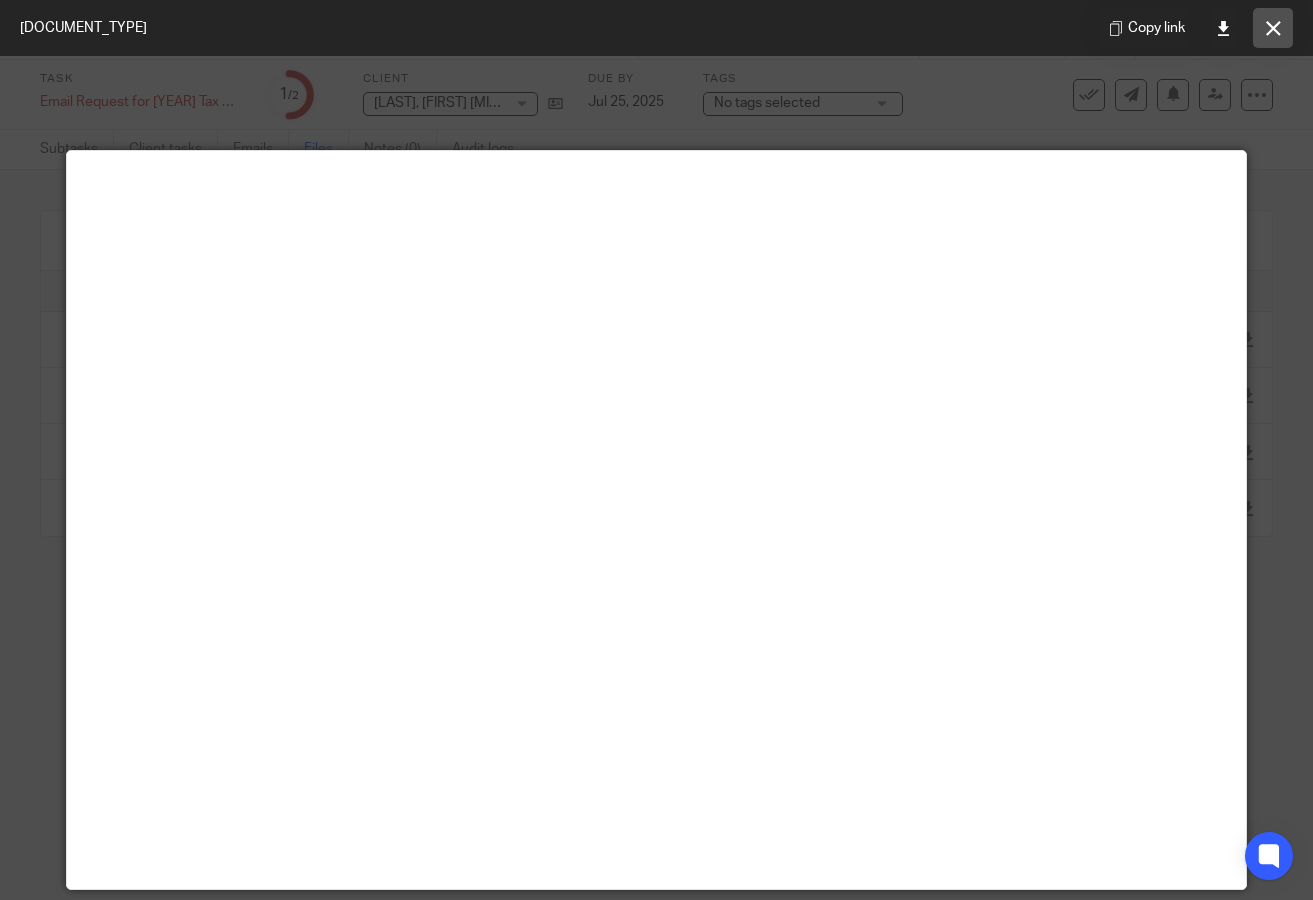 click at bounding box center [1273, 28] 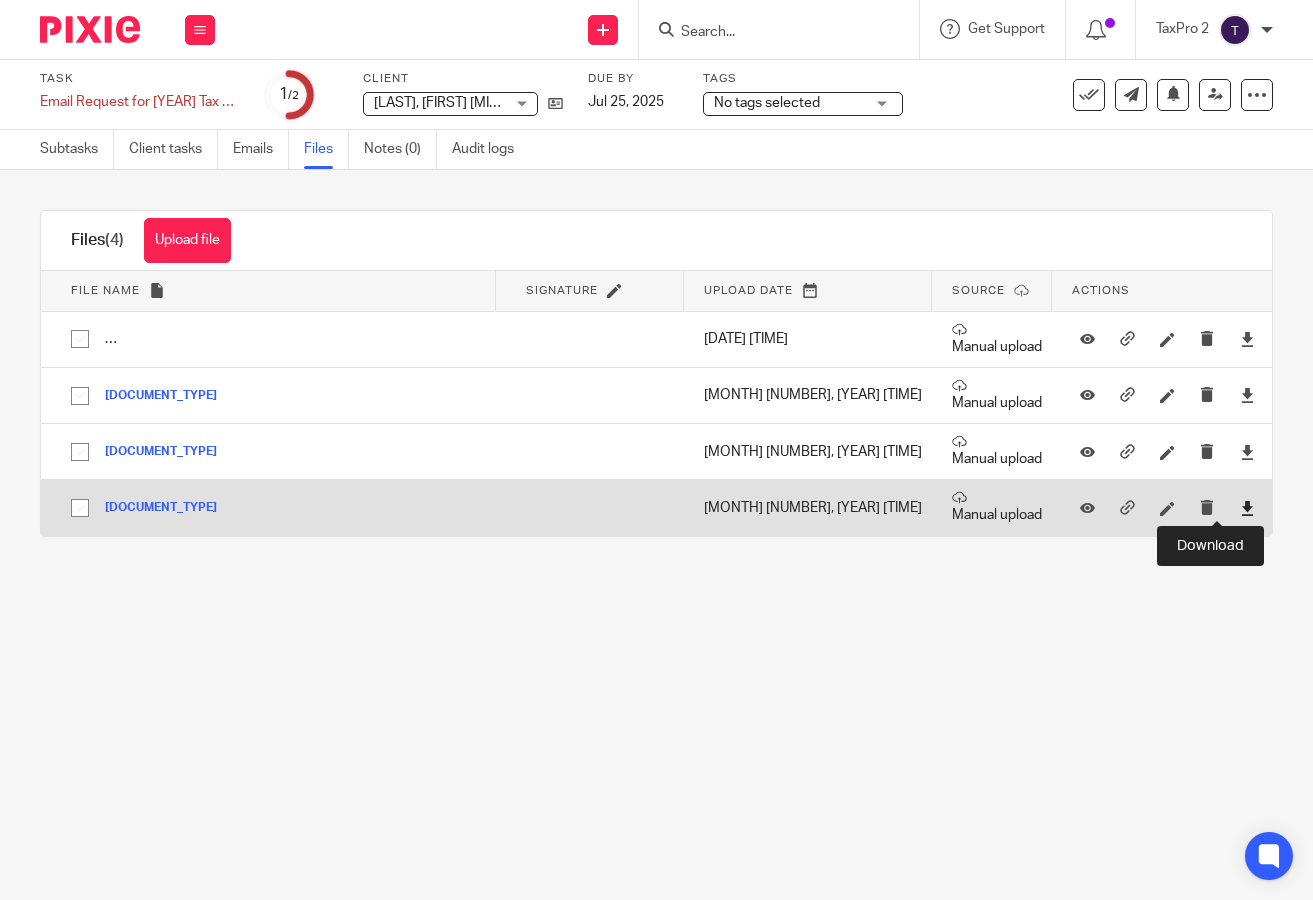 click at bounding box center (1247, 508) 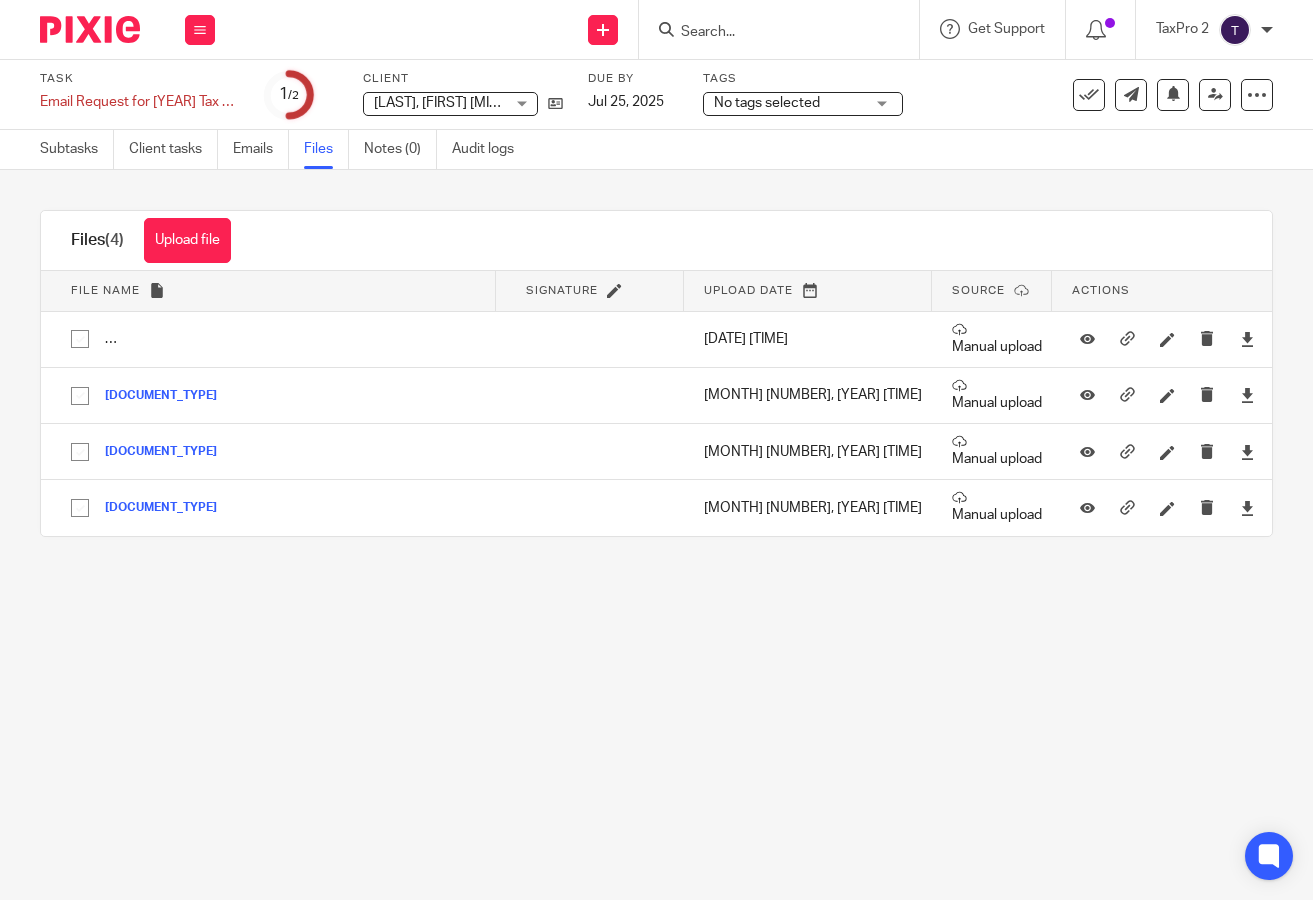 click on "Task
Email Request for 2024 Tax Documents   Save
Email Request for 2024 Tax Documents
1 /2
Client
Berger, Christopher G. & Chirco, Gabrielle
Berger, Christopher G. & Chirco, Gabrielle
No client selected
15229 NY - 30 LLC
211 Parrott Rd LLC
39 Foley Road
517 Van Tuyl Road LLC
79 Hambletonian Group LLC
A-AAMSCO-ABC Pest Control, Inc.
Abigail M . Straebler
Abrahim, Omar & Vereschagin, Leah
Adam Wolf
Adele Zukor Estate
AGBG Consulting,Inc.
A Gurda Produce Co Inc
Ahearn, Donna S." at bounding box center [656, 450] 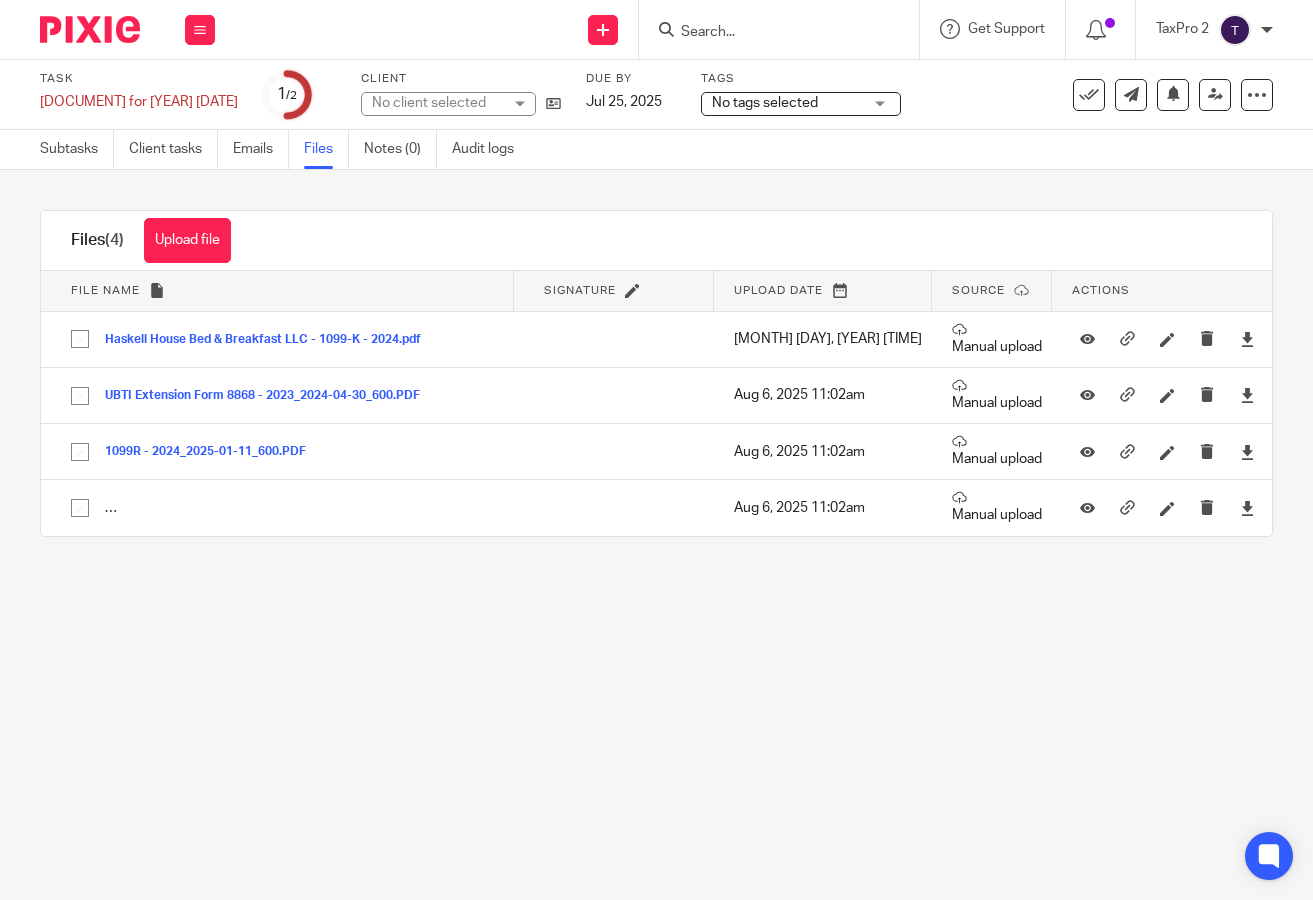 scroll, scrollTop: 0, scrollLeft: 0, axis: both 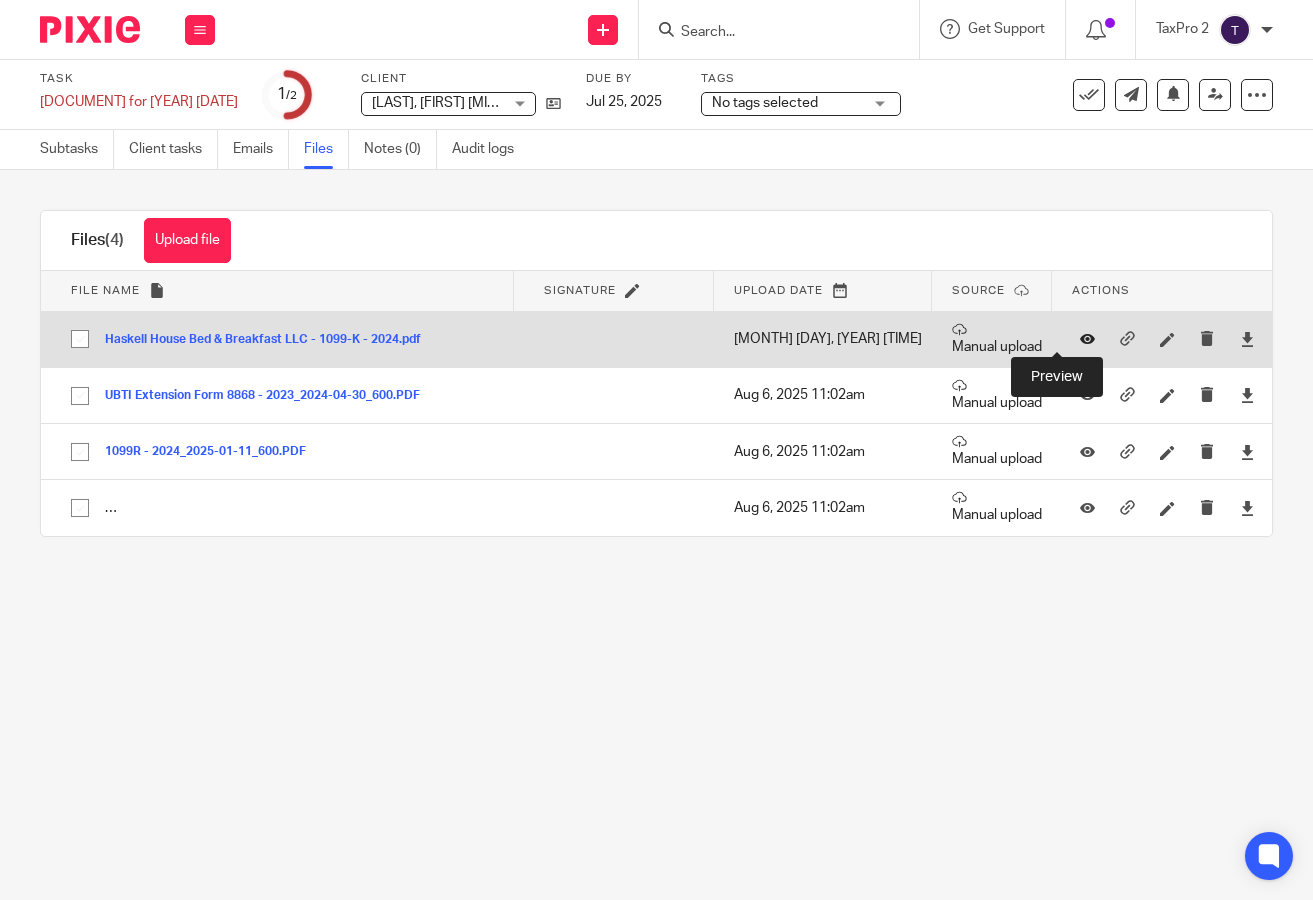 click at bounding box center [1087, 339] 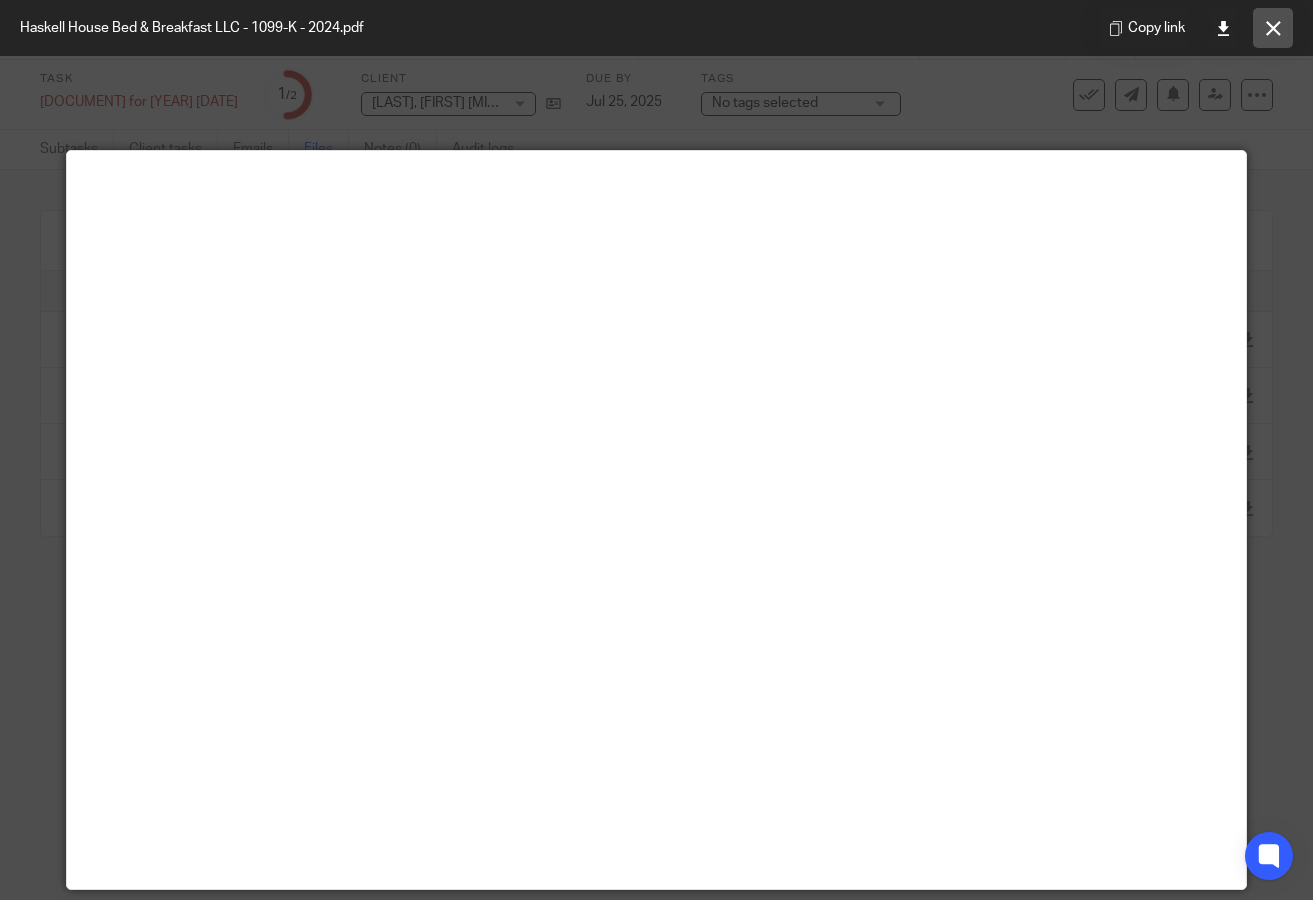 click at bounding box center [1273, 28] 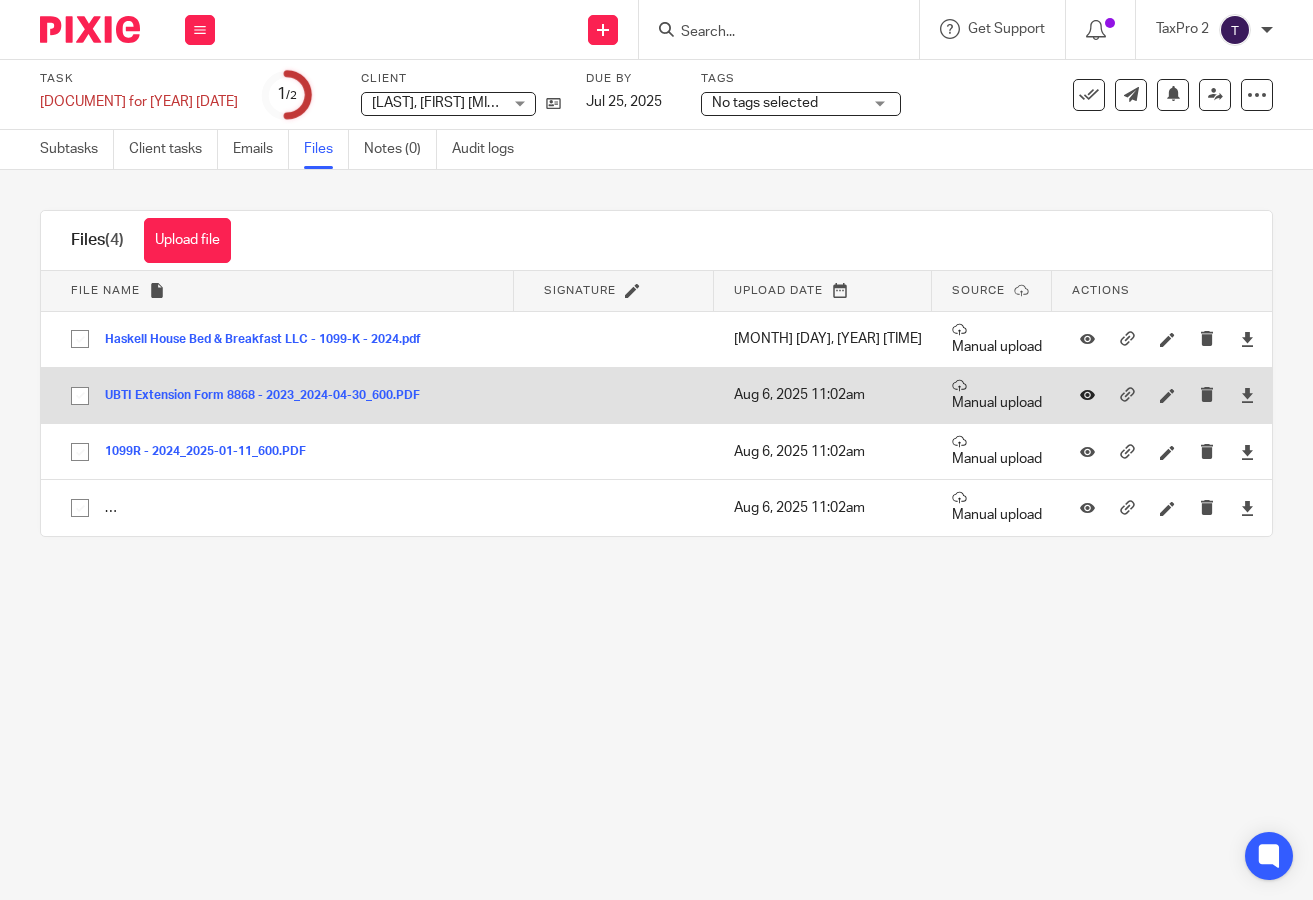 click at bounding box center [1087, 395] 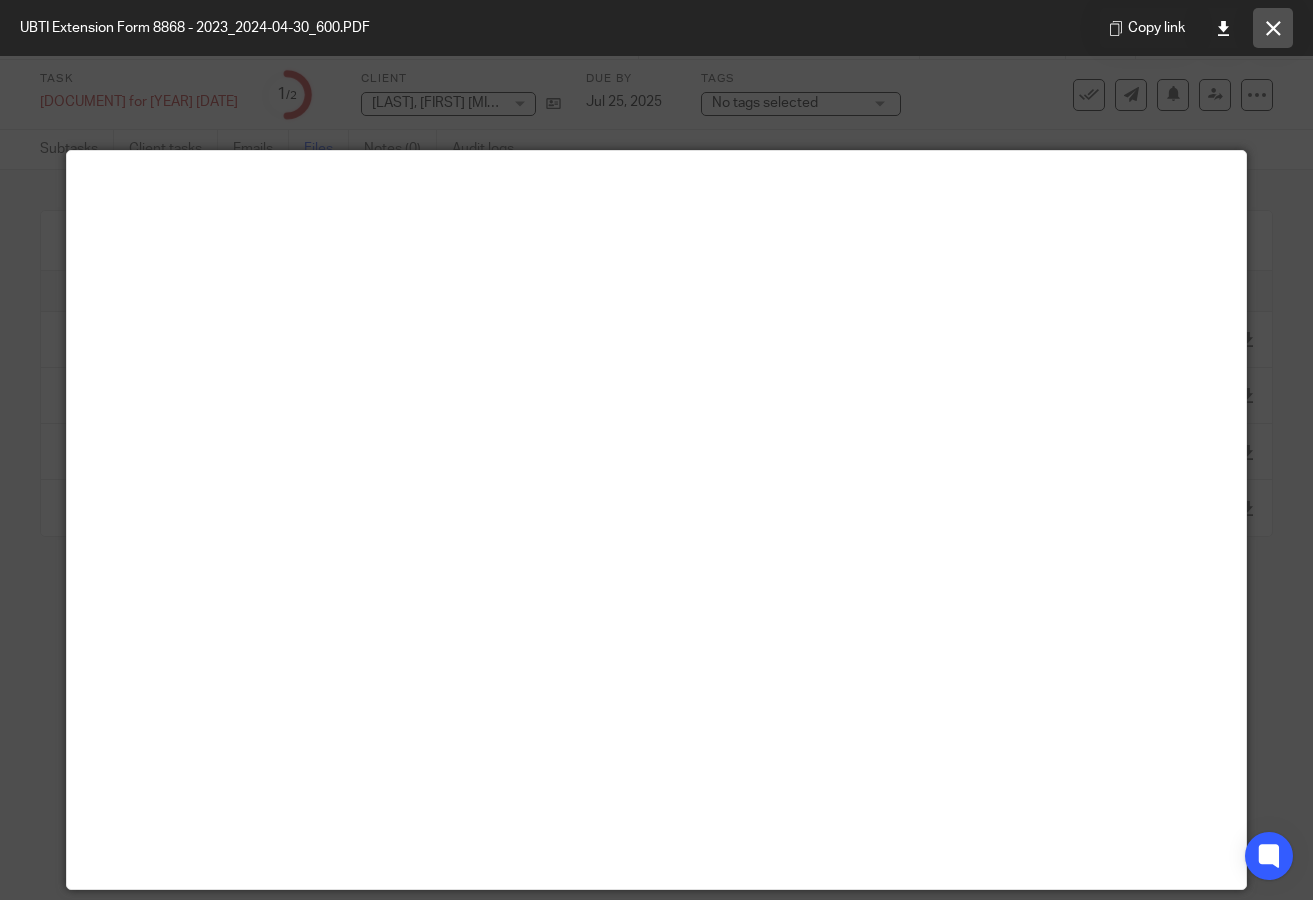 click at bounding box center (1273, 28) 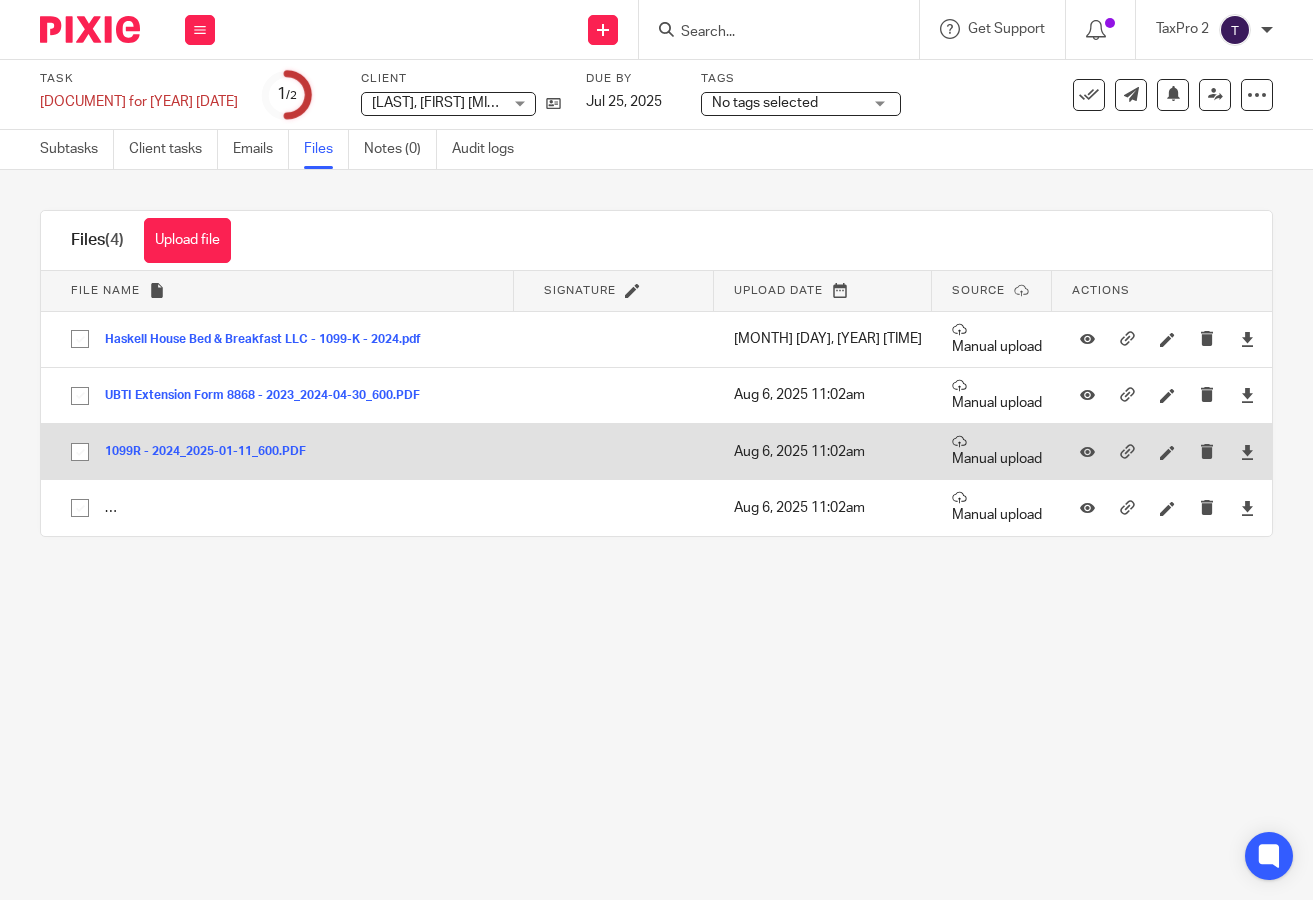 click on "1099R - 2024_2025-01-11_600.PDF" at bounding box center (213, 452) 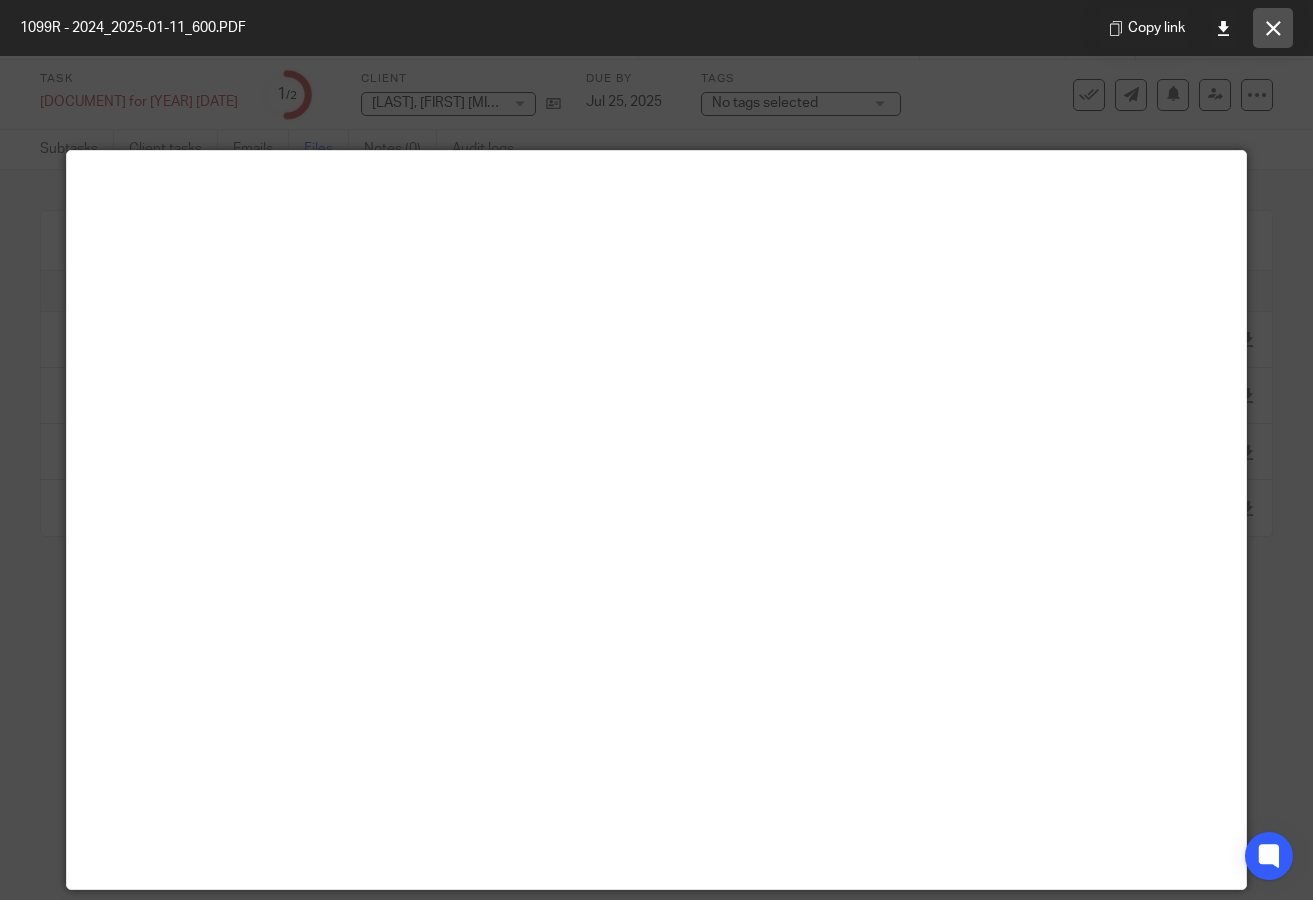 click at bounding box center (1273, 28) 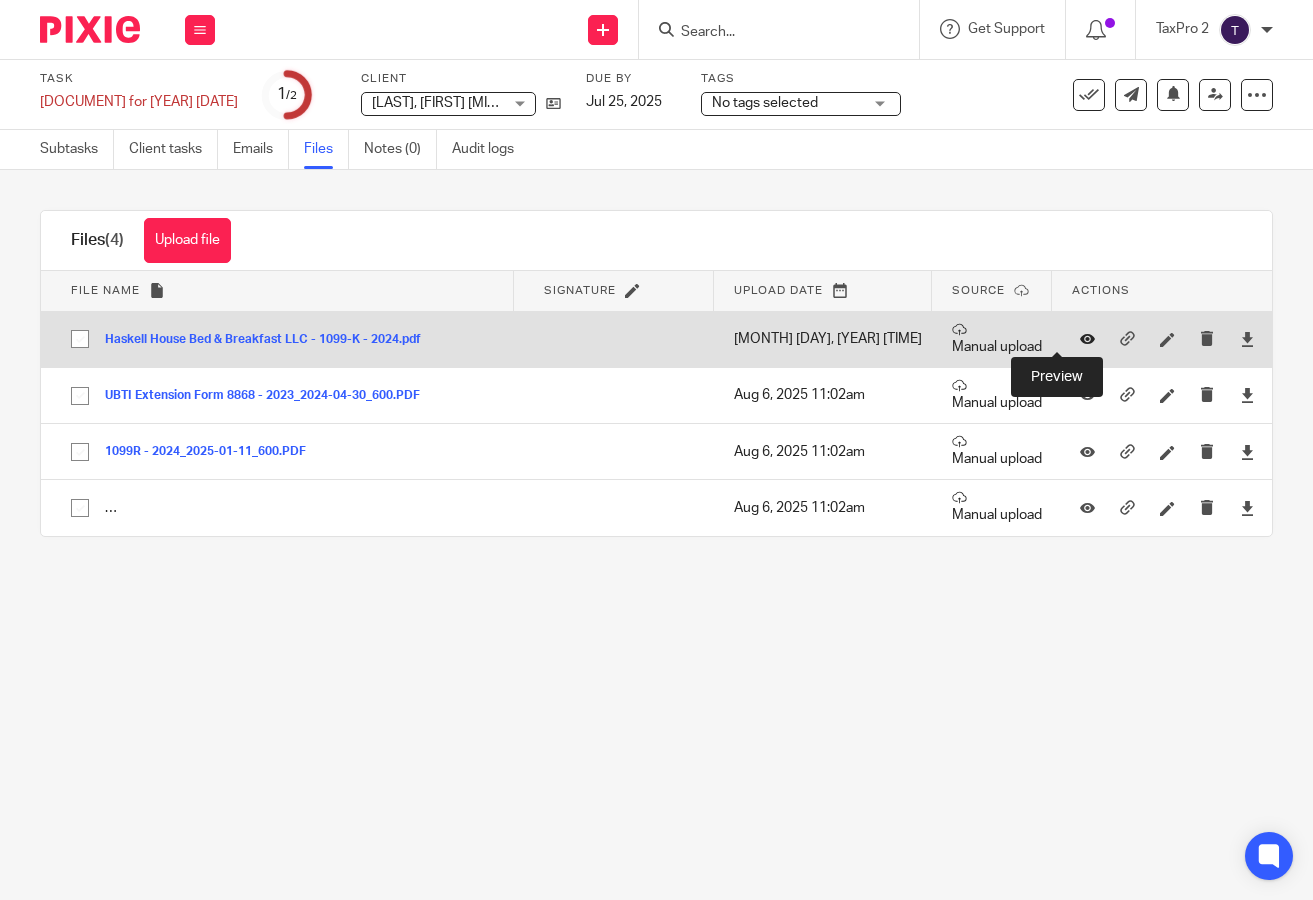 click at bounding box center (1087, 339) 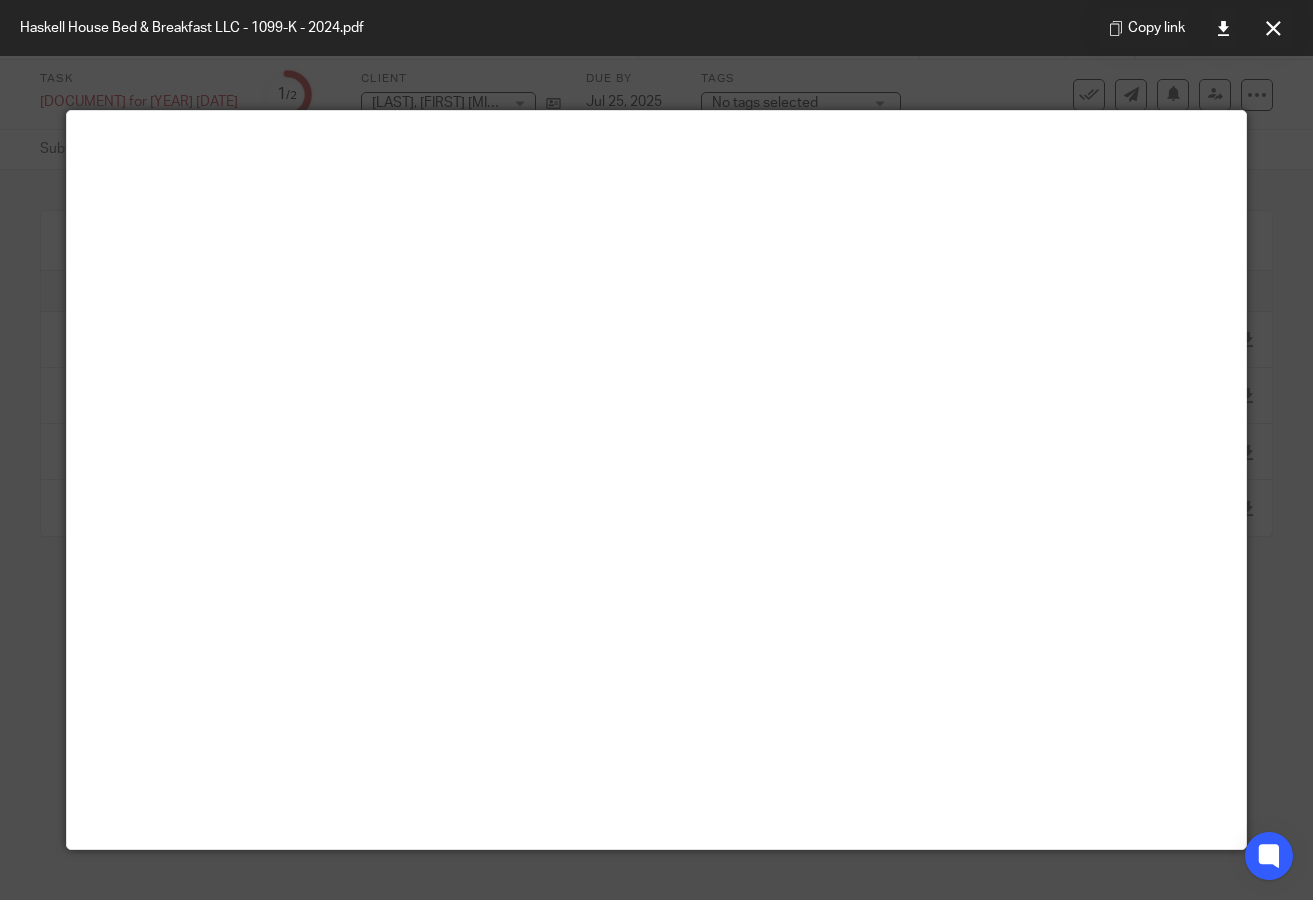 scroll, scrollTop: 0, scrollLeft: 0, axis: both 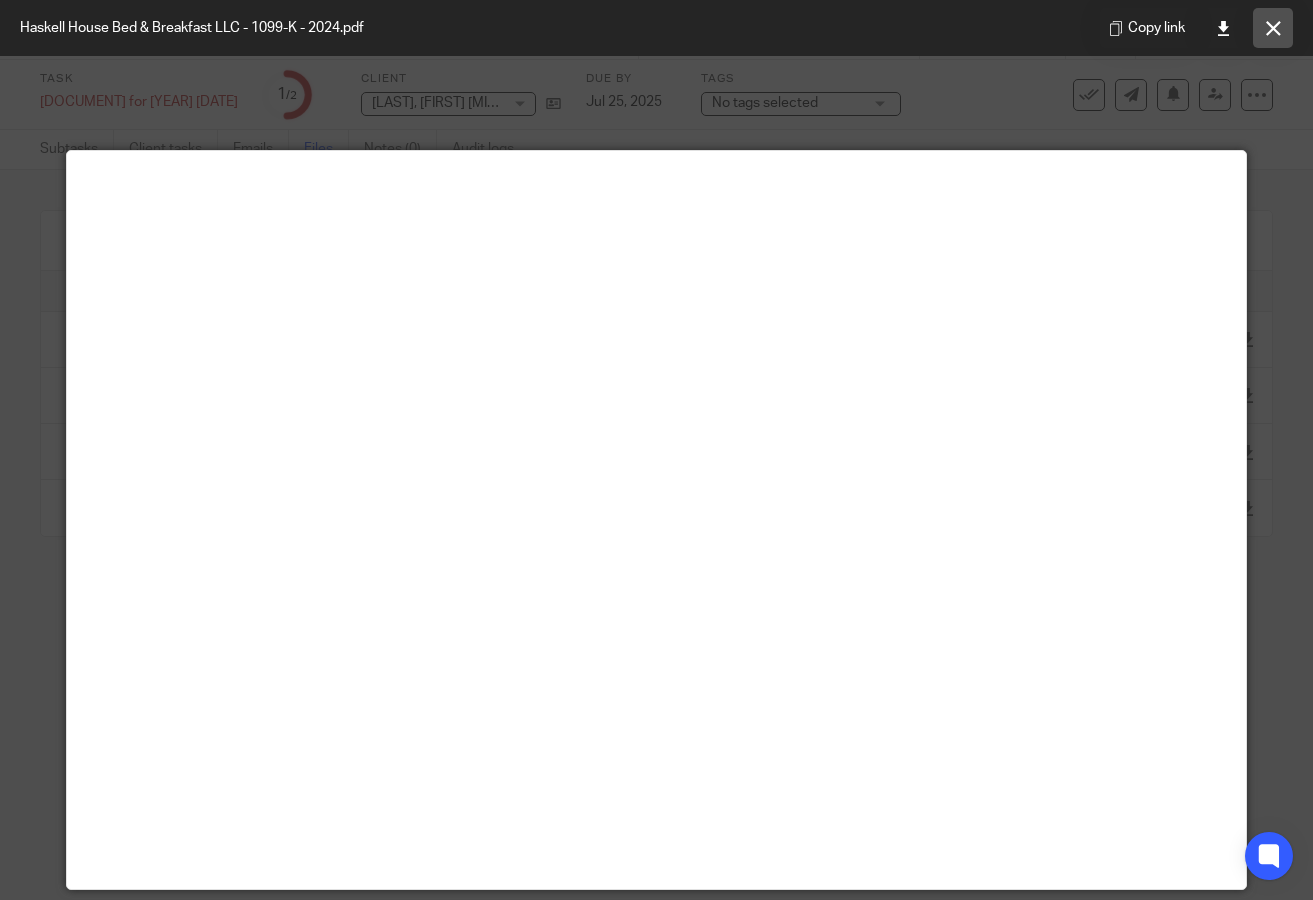 click at bounding box center [1273, 28] 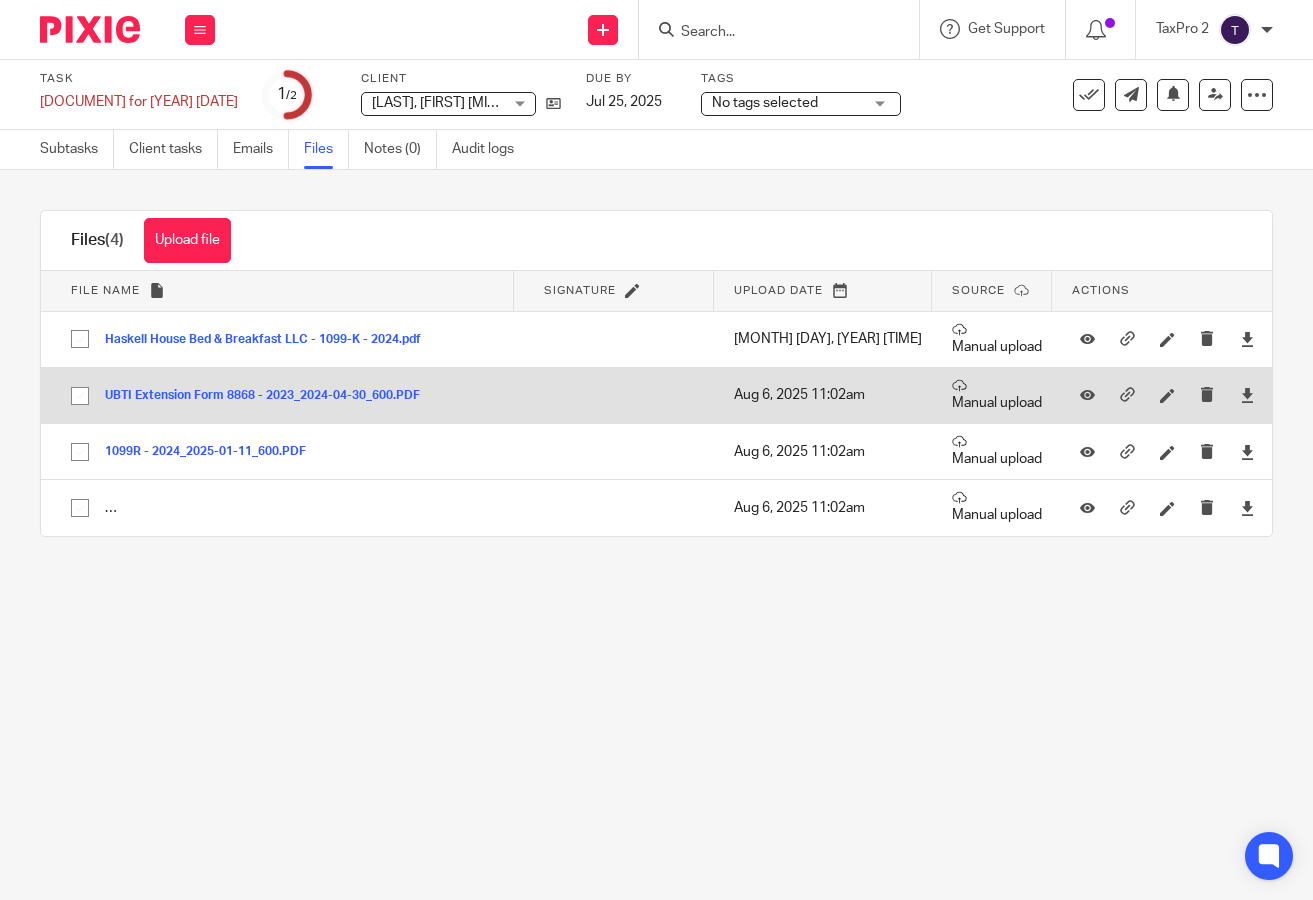 click on "UBTI Extension Form 8868 - 2023_2024-04-30_600.PDF" at bounding box center [270, 396] 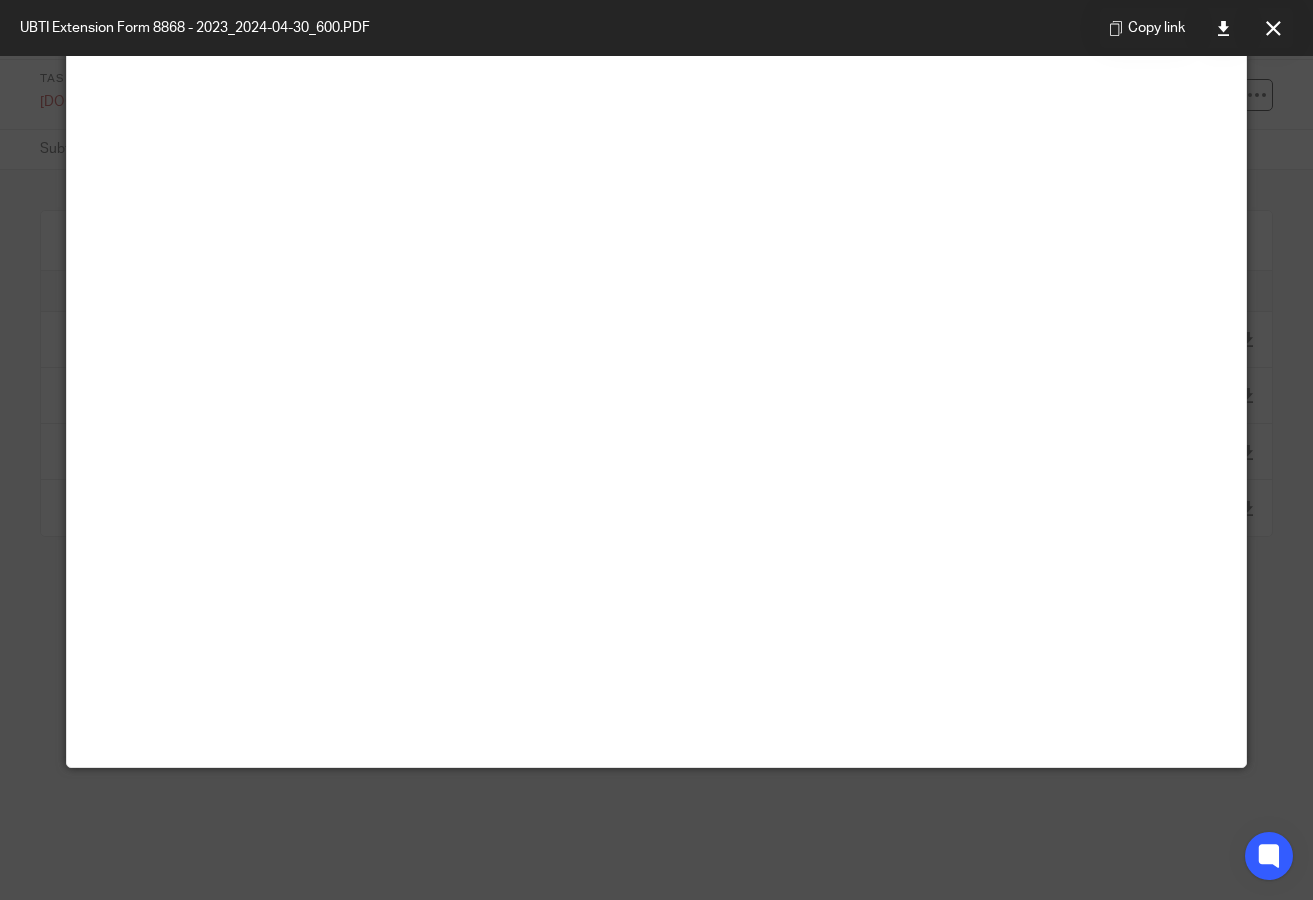 scroll, scrollTop: 140, scrollLeft: 0, axis: vertical 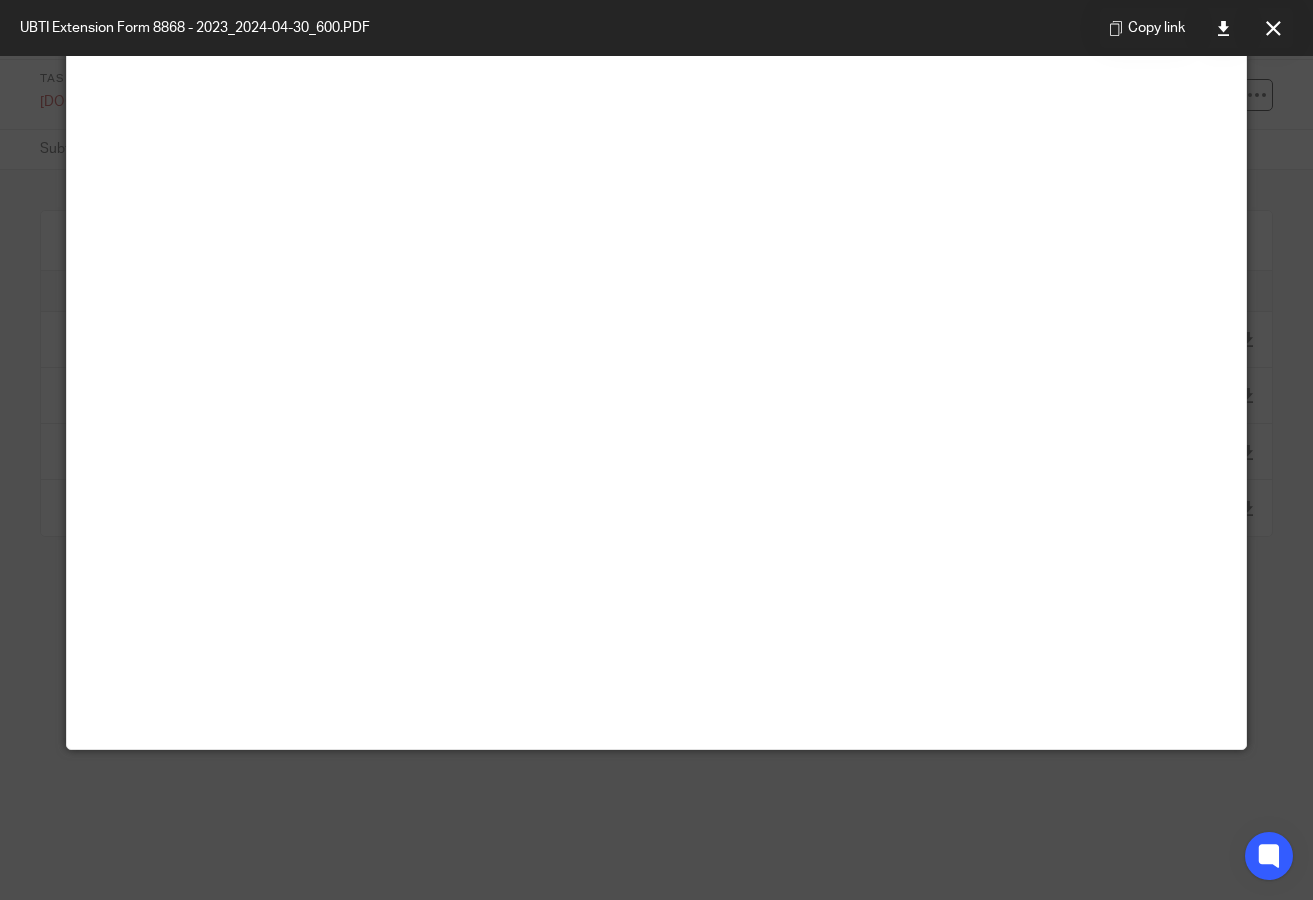 click at bounding box center (1273, 28) 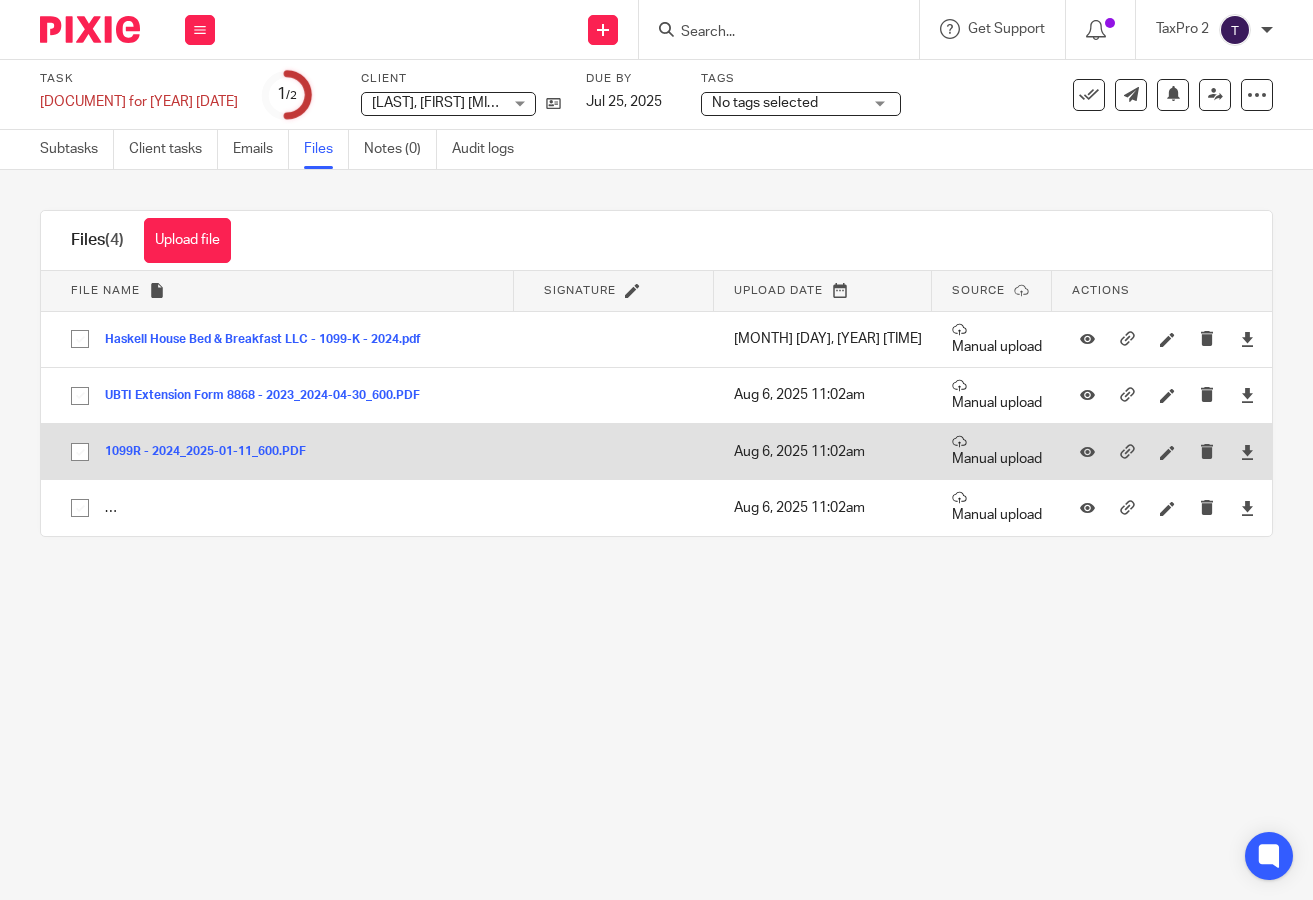 click on "1099R - 2024_2025-01-11_600.PDF" at bounding box center [213, 452] 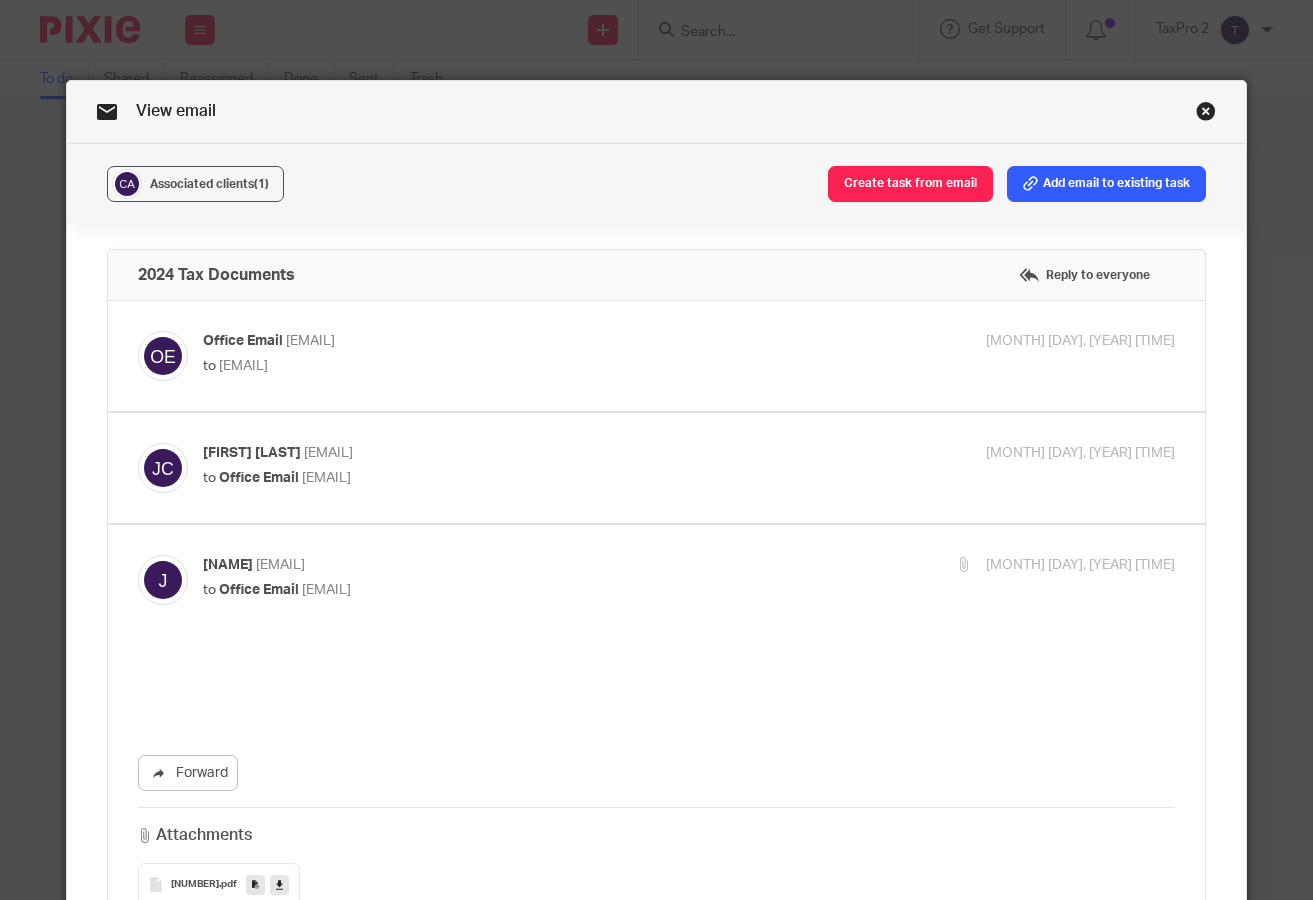 scroll, scrollTop: 0, scrollLeft: 0, axis: both 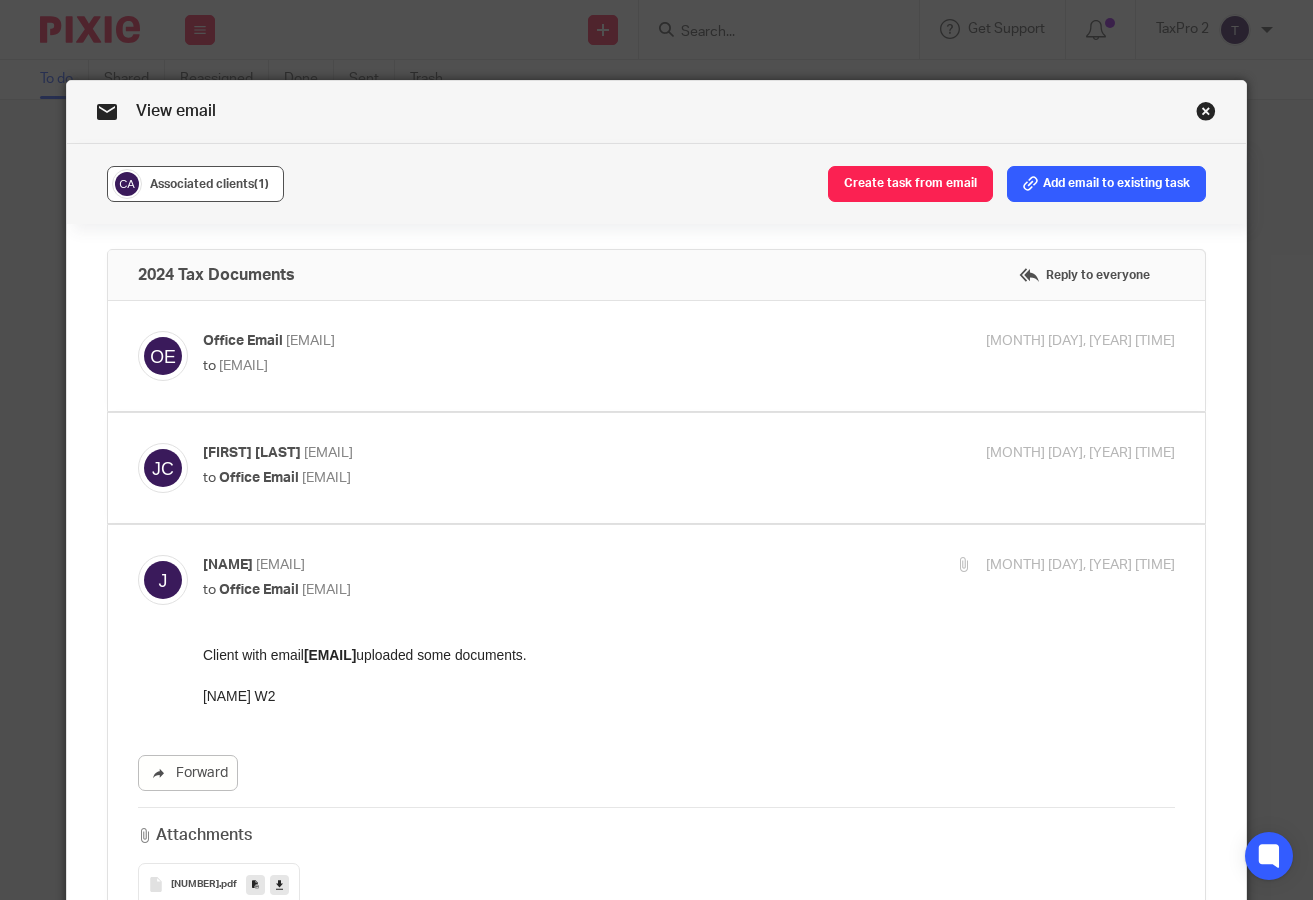 click on "Associated clients  (1)" at bounding box center [209, 184] 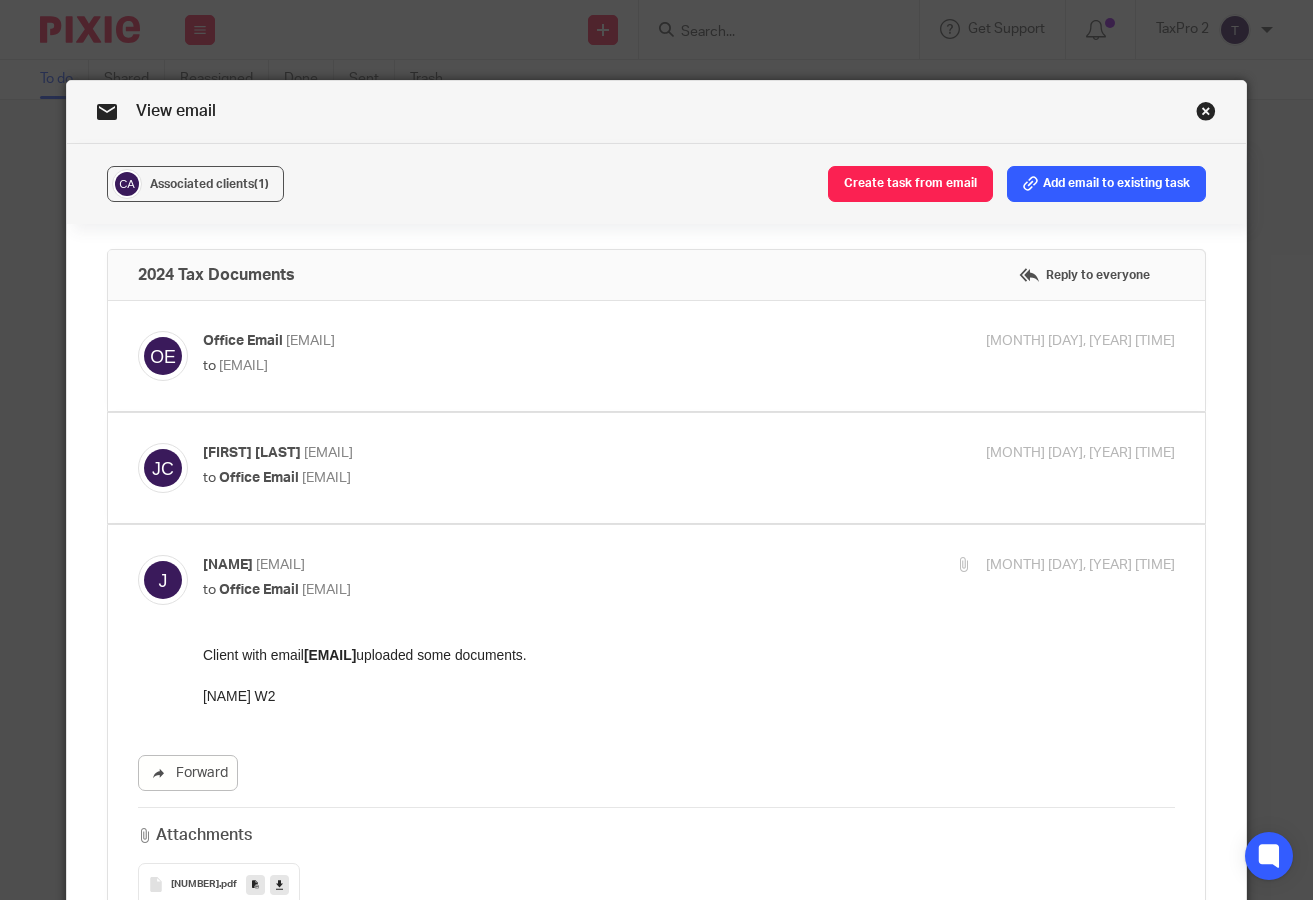 click at bounding box center (1206, 114) 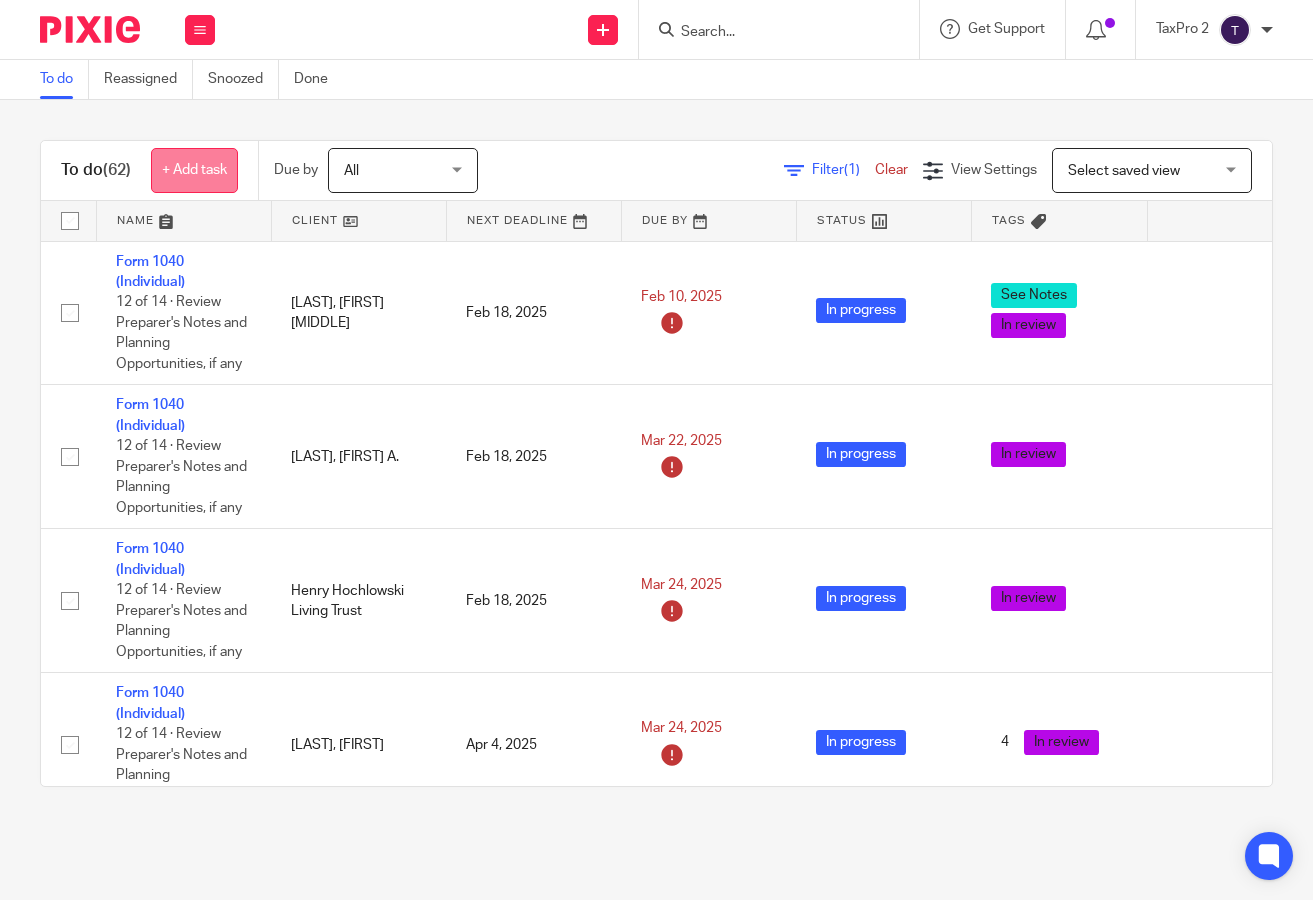 scroll, scrollTop: 0, scrollLeft: 0, axis: both 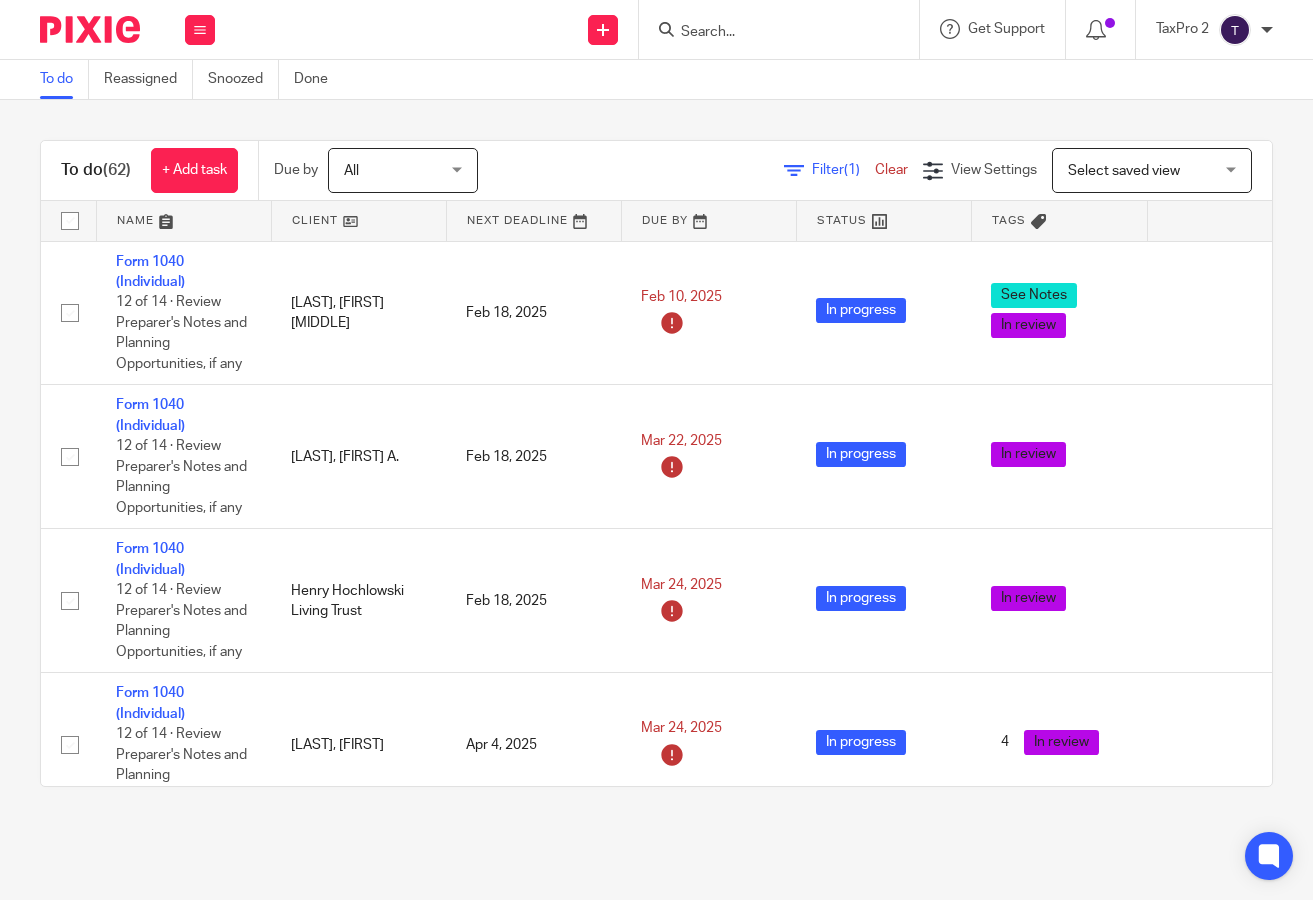 click at bounding box center [769, 33] 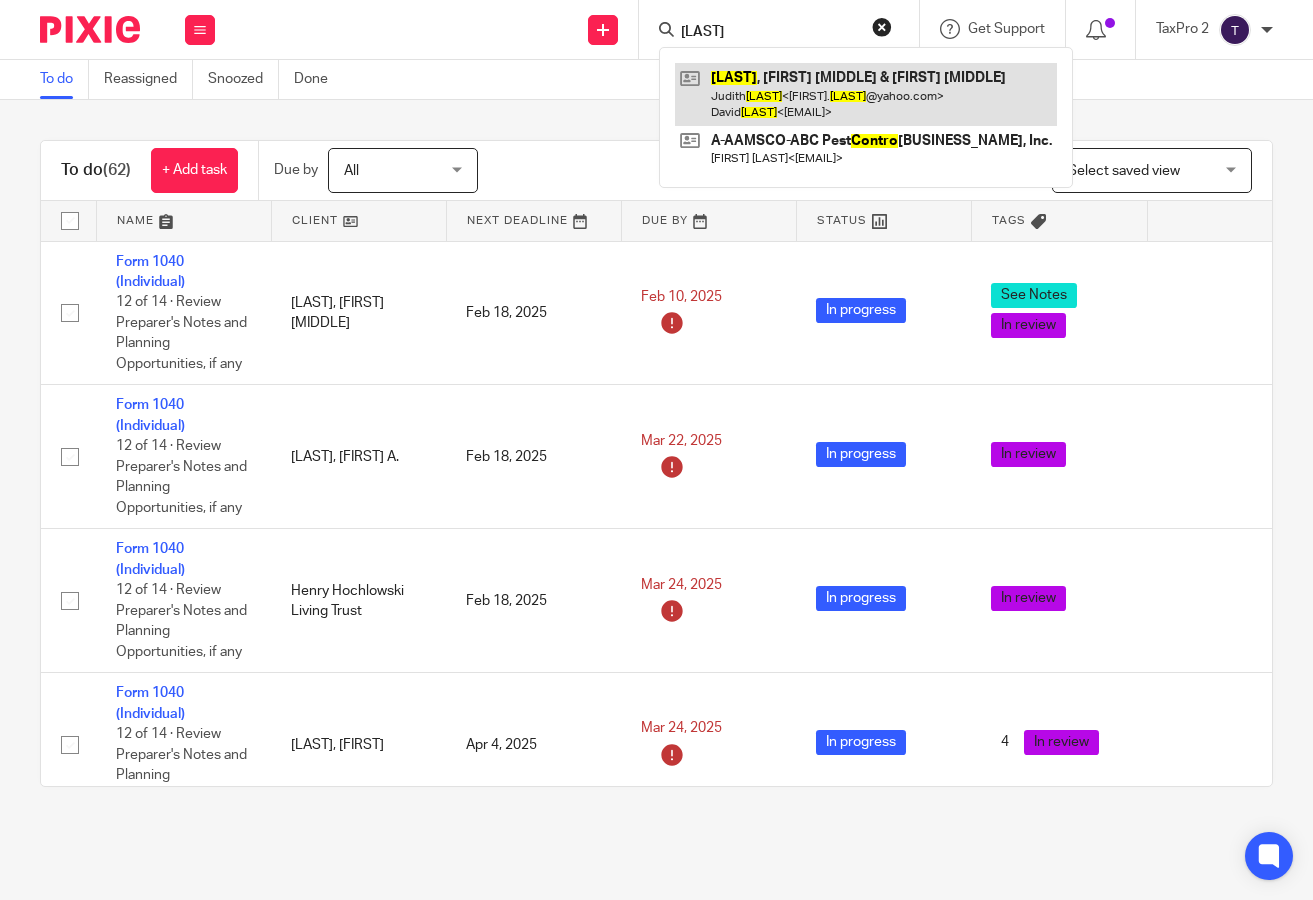 type on "[LAST]" 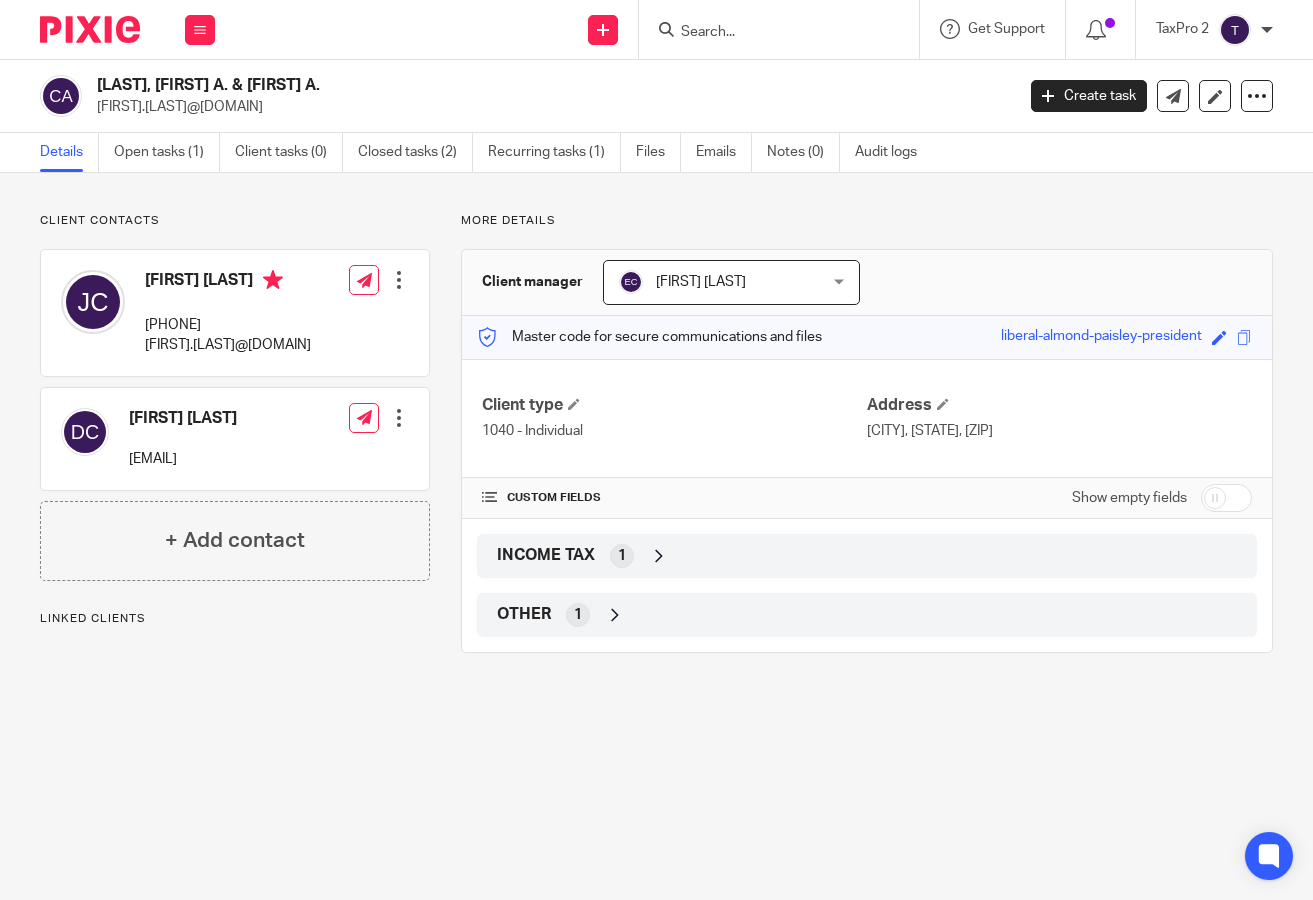scroll, scrollTop: 0, scrollLeft: 0, axis: both 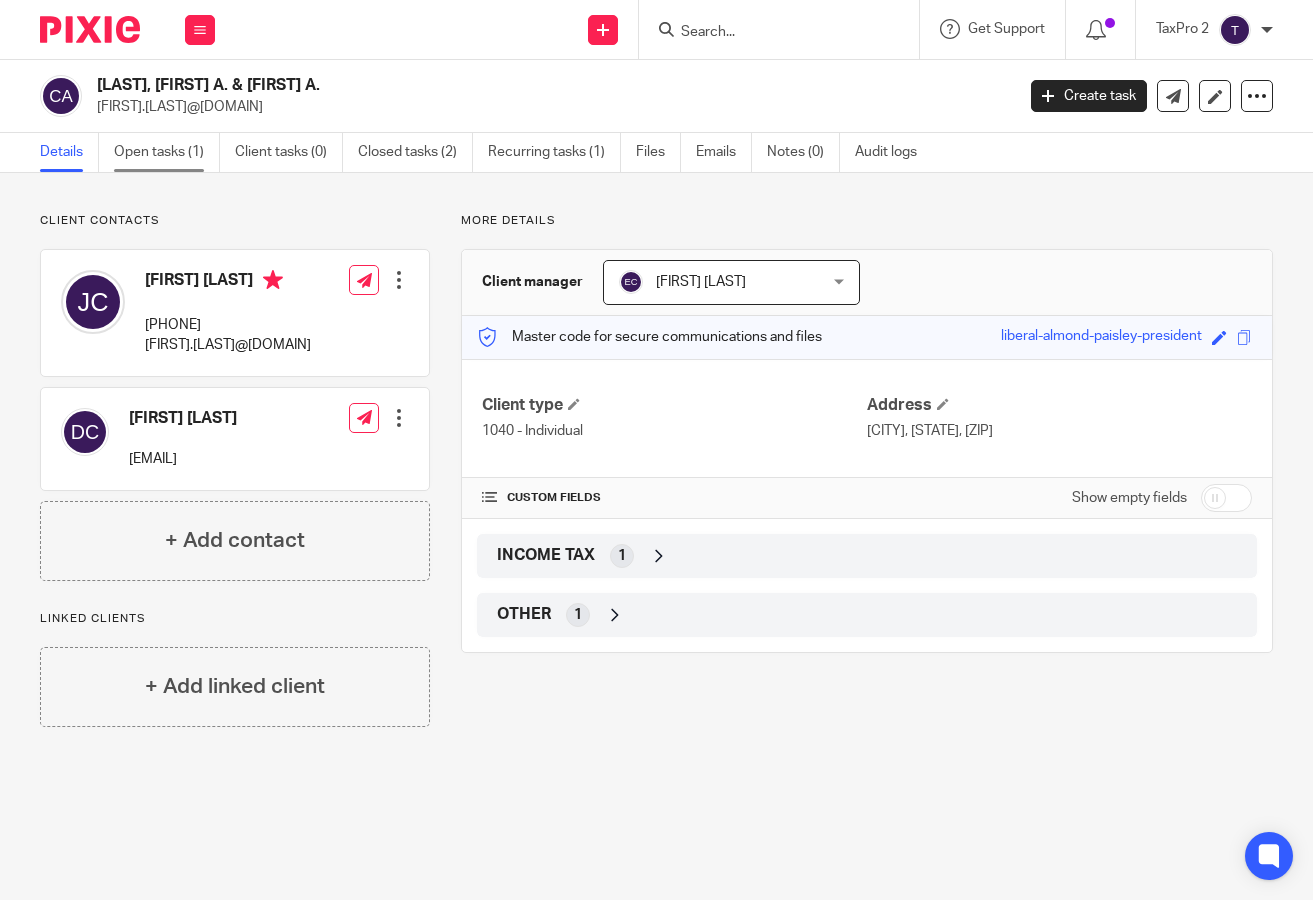 click on "Open tasks (1)" at bounding box center [167, 152] 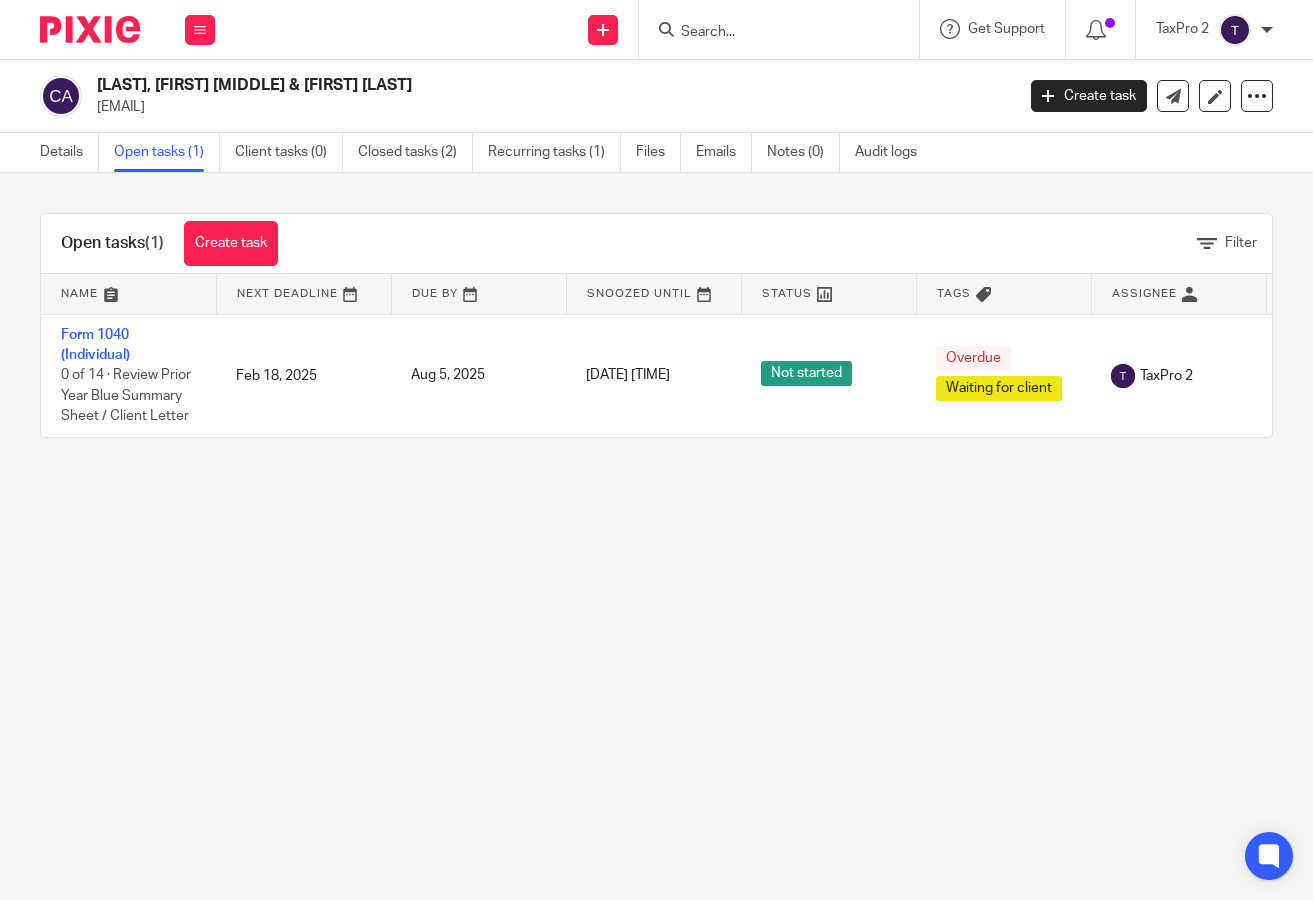 scroll, scrollTop: 0, scrollLeft: 0, axis: both 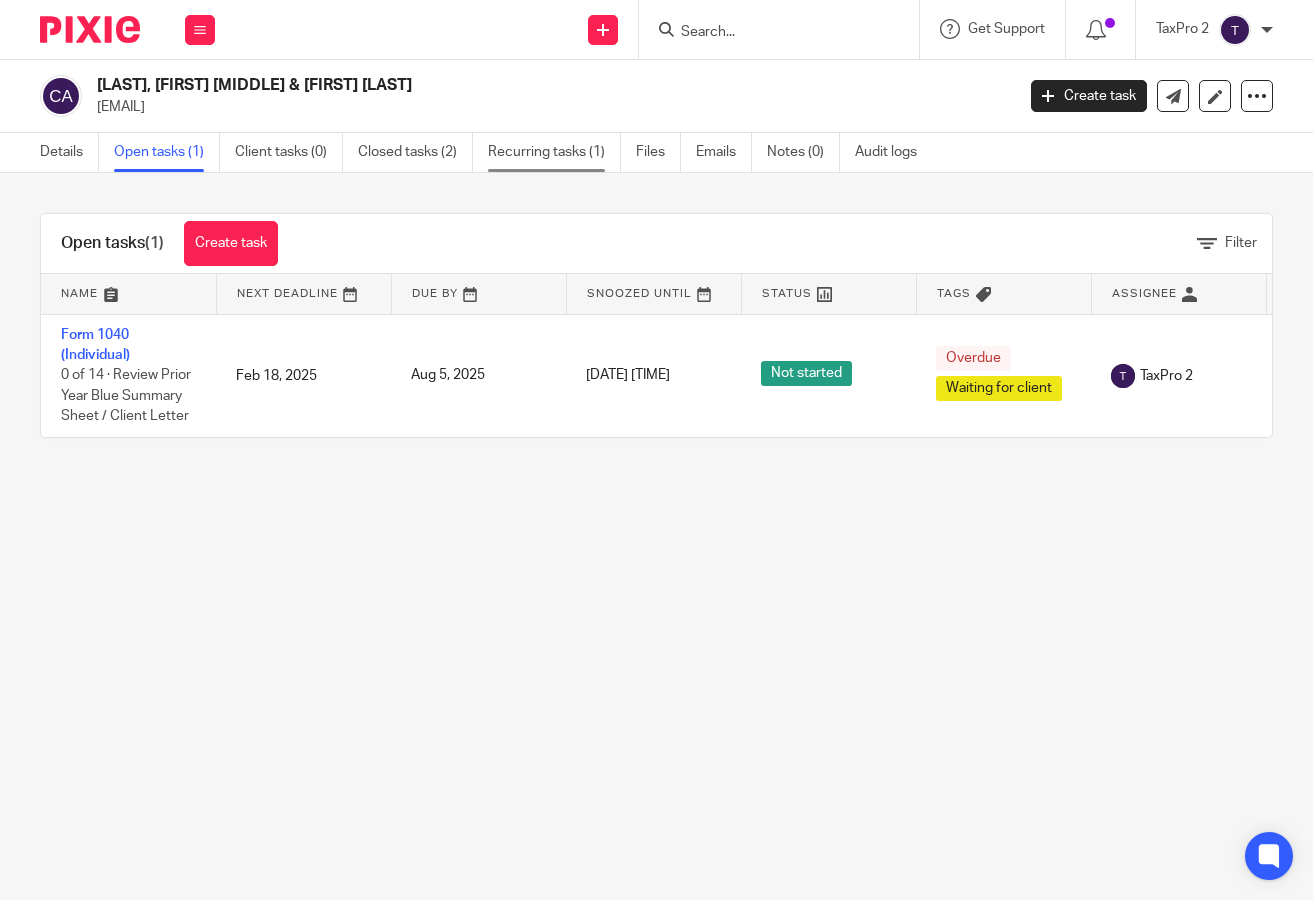 click on "Recurring tasks (1)" at bounding box center [554, 152] 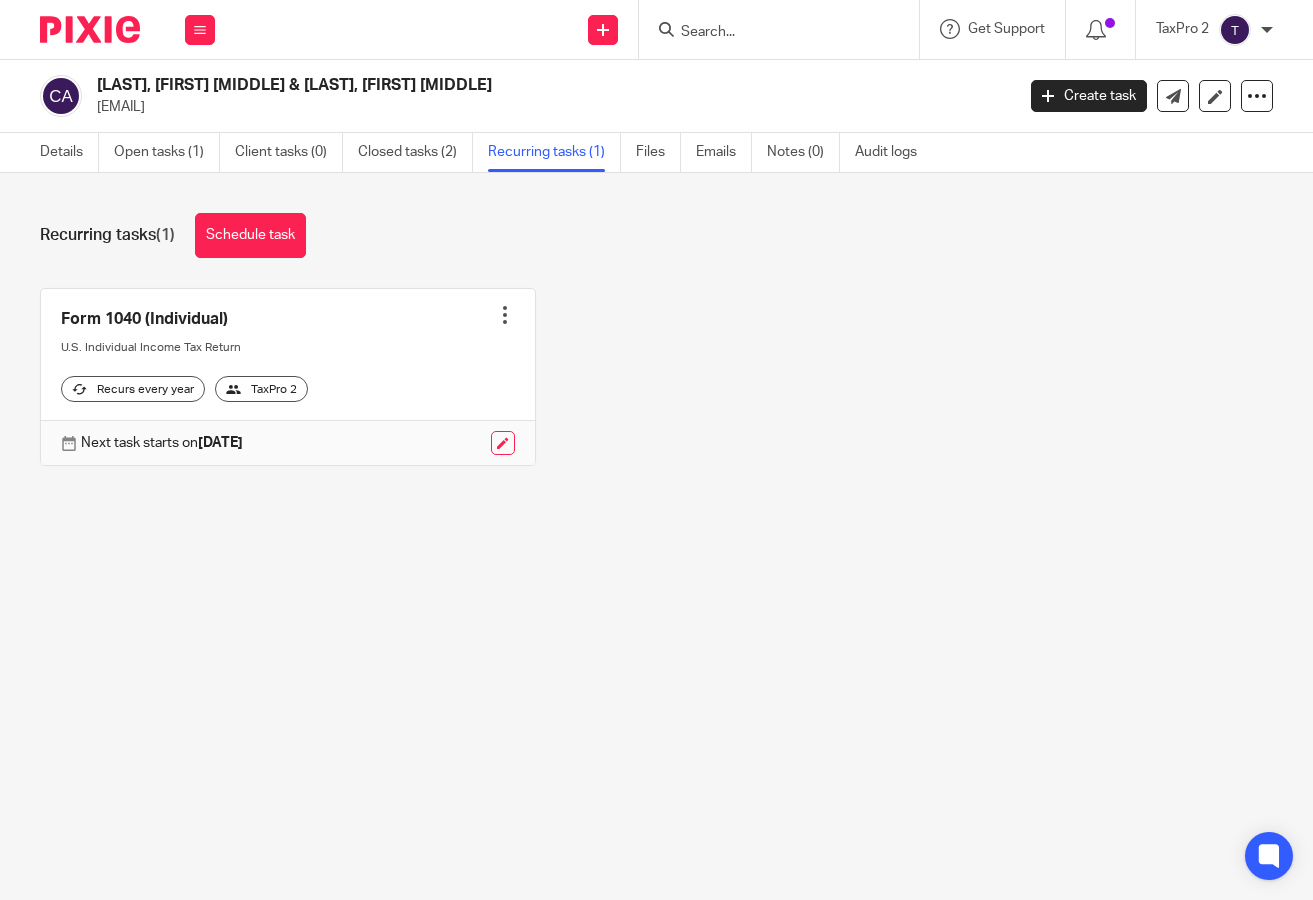 scroll, scrollTop: 0, scrollLeft: 0, axis: both 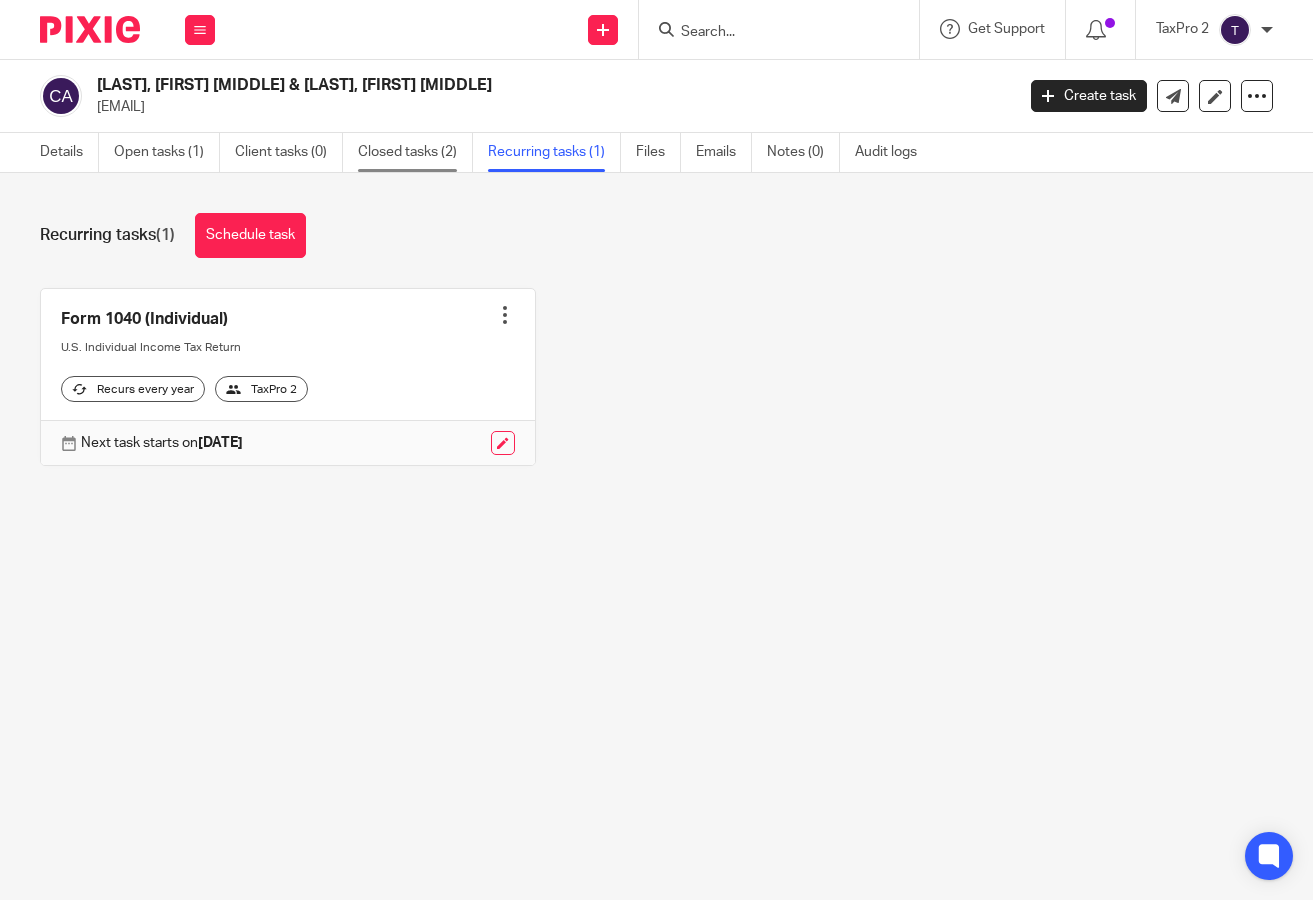 click on "Closed tasks (2)" at bounding box center (415, 152) 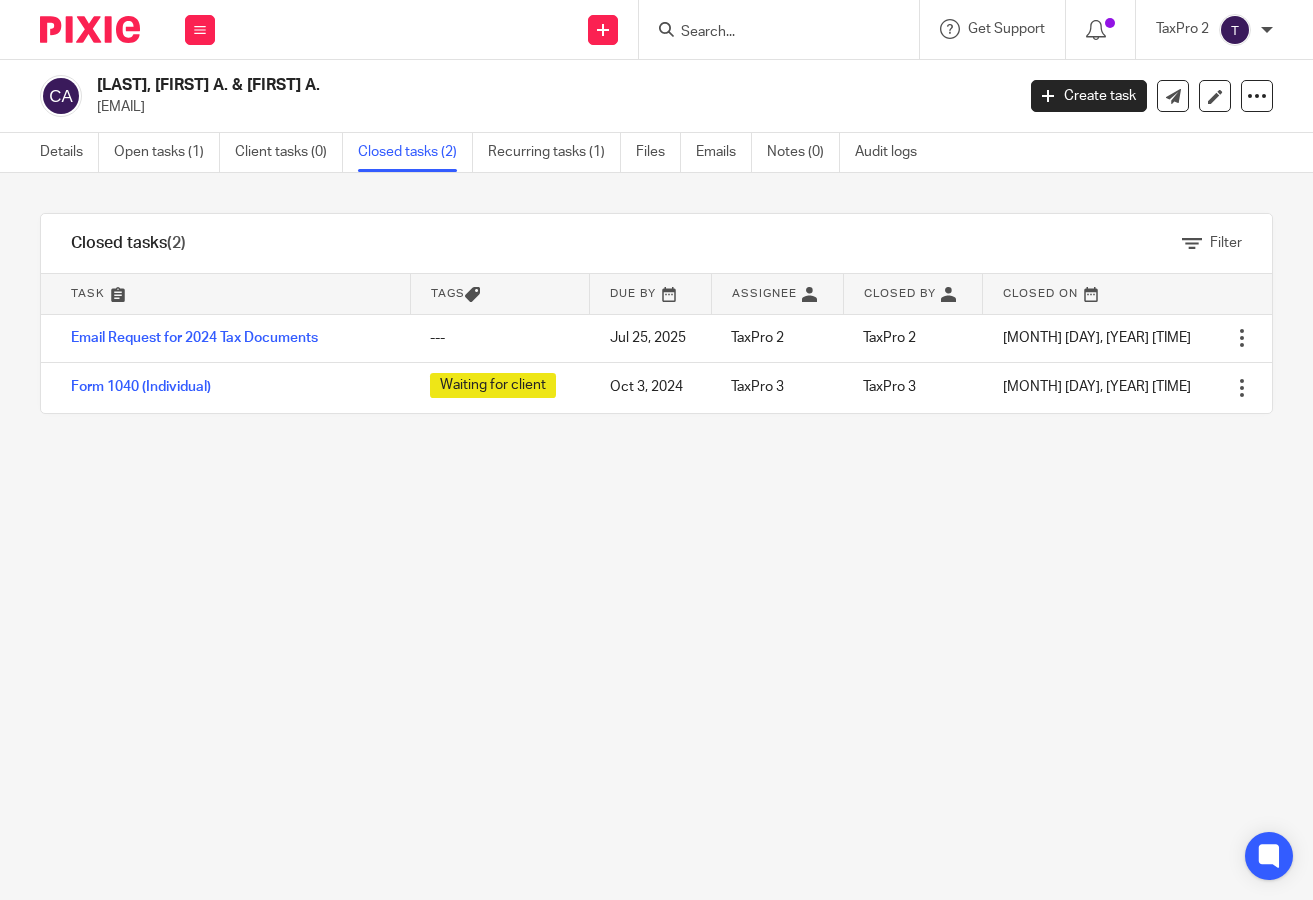 scroll, scrollTop: 0, scrollLeft: 0, axis: both 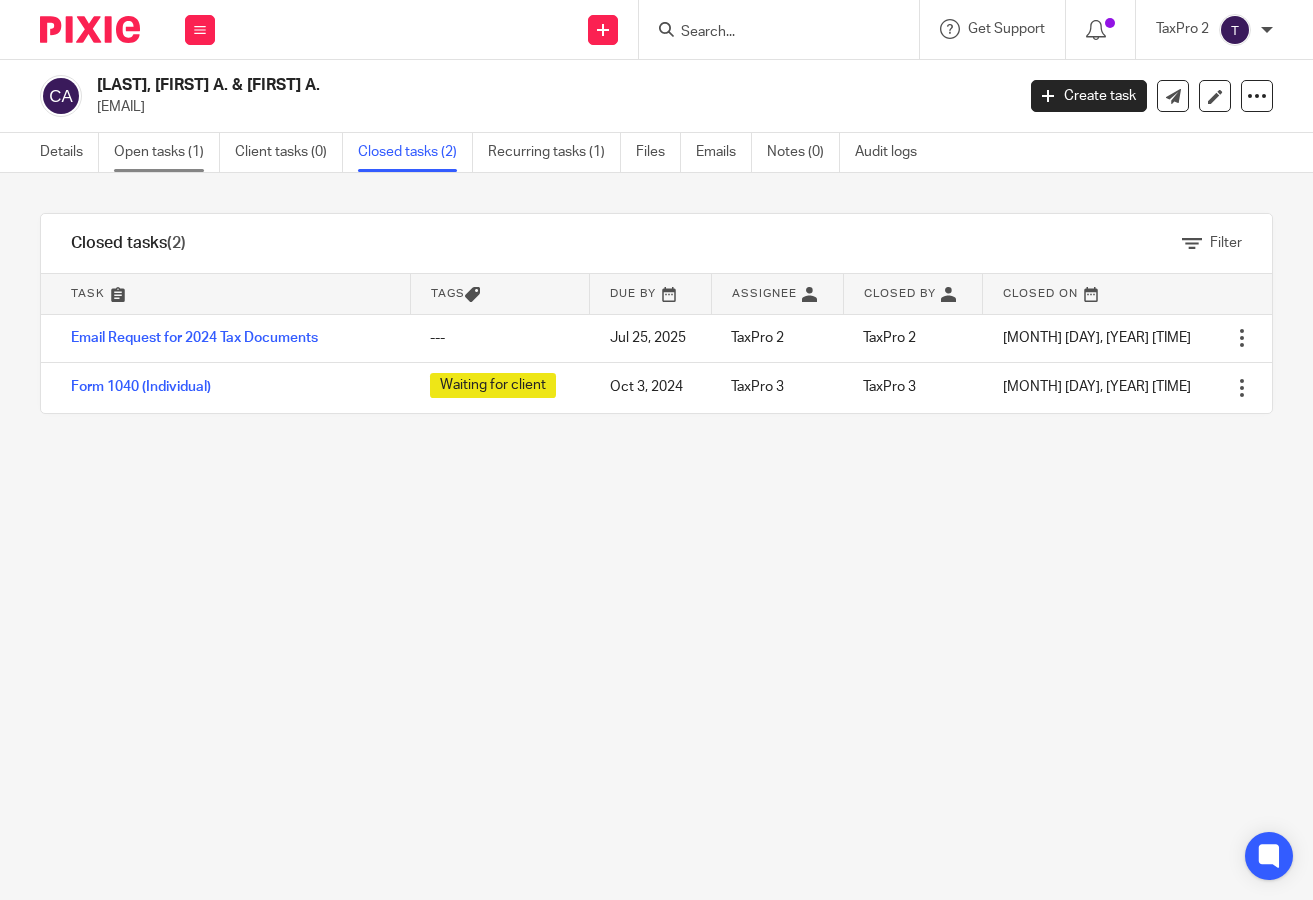 click on "Open tasks (1)" at bounding box center (167, 152) 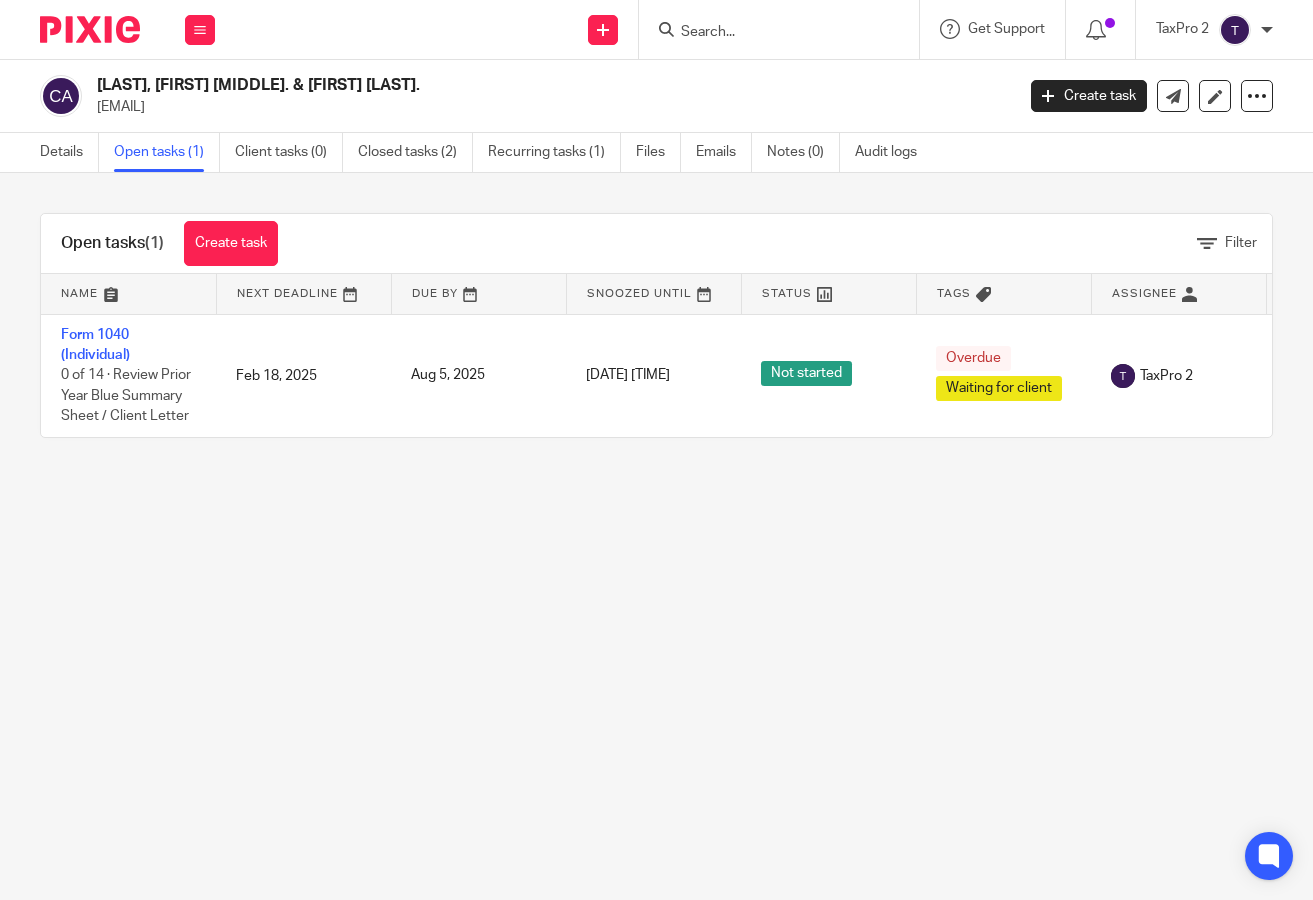 scroll, scrollTop: 0, scrollLeft: 0, axis: both 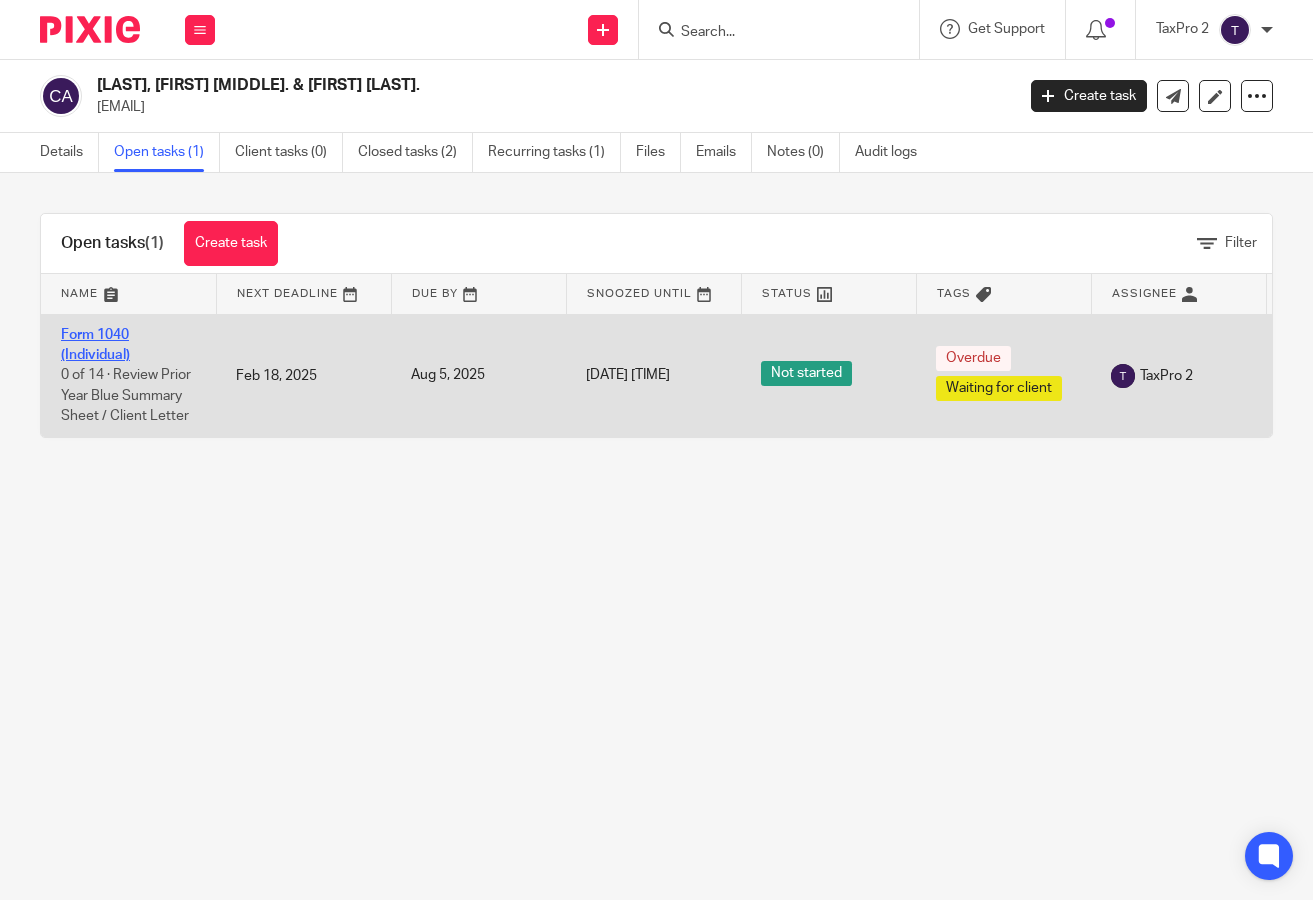 click on "Form 1040 (Individual)" at bounding box center [95, 345] 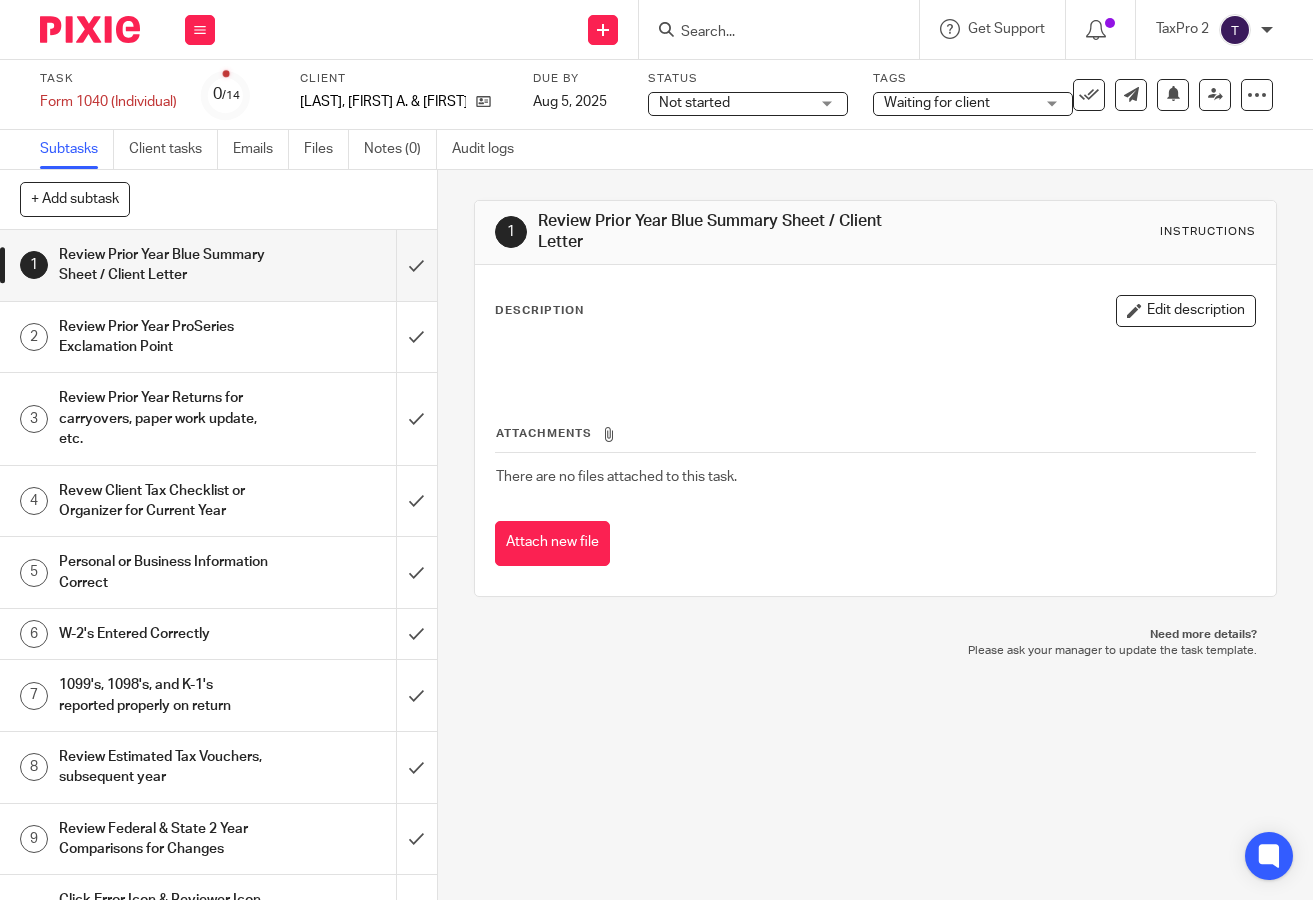 scroll, scrollTop: 0, scrollLeft: 0, axis: both 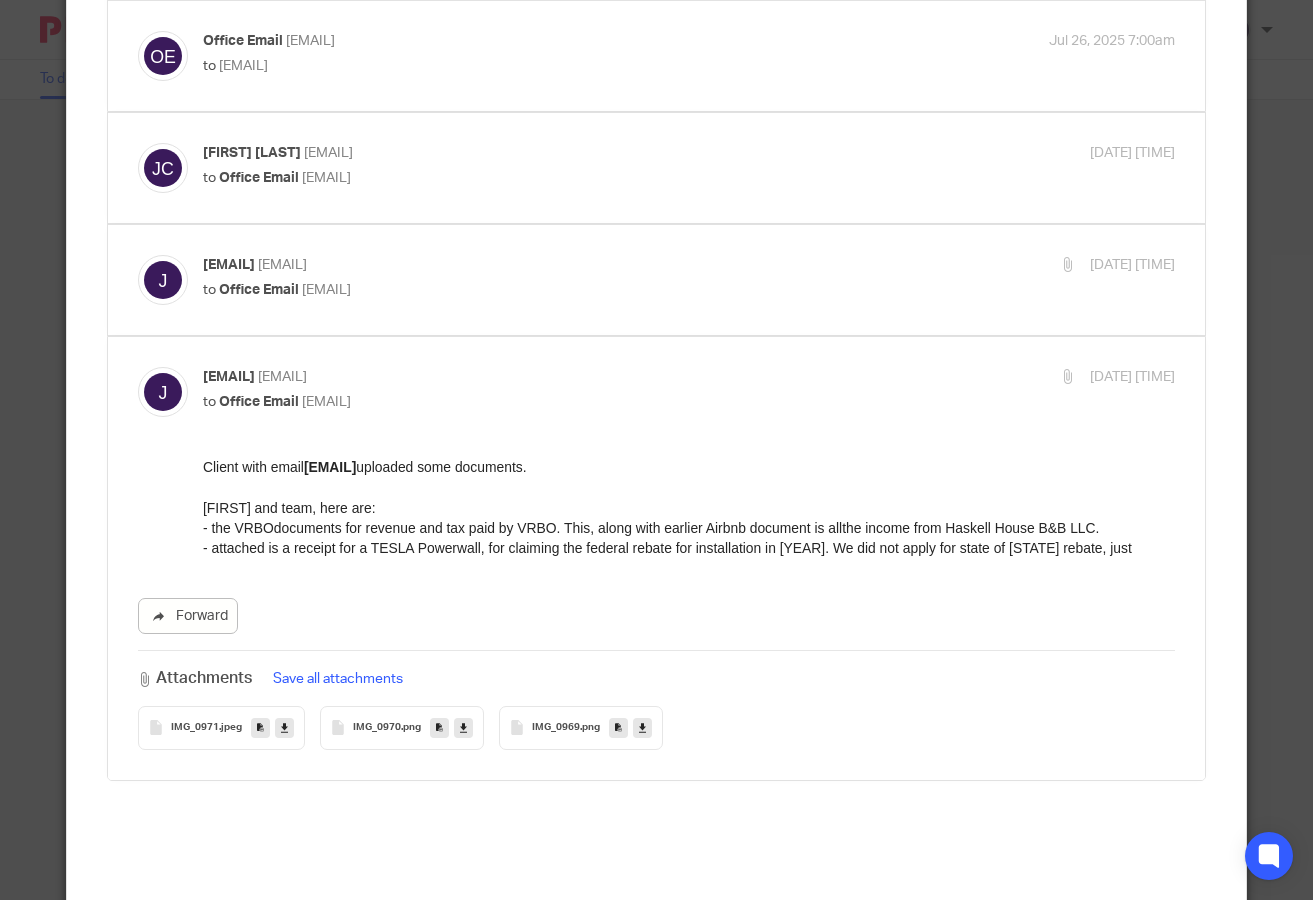 click at bounding box center (284, 727) 